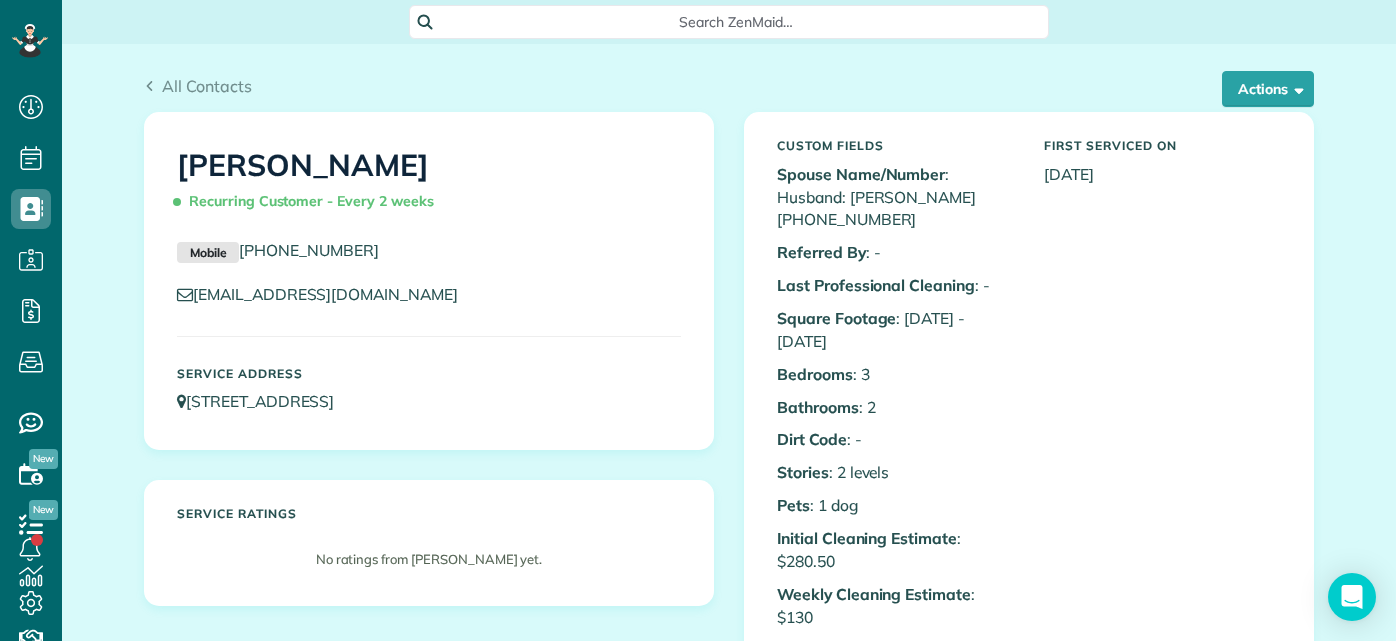 scroll, scrollTop: 0, scrollLeft: 0, axis: both 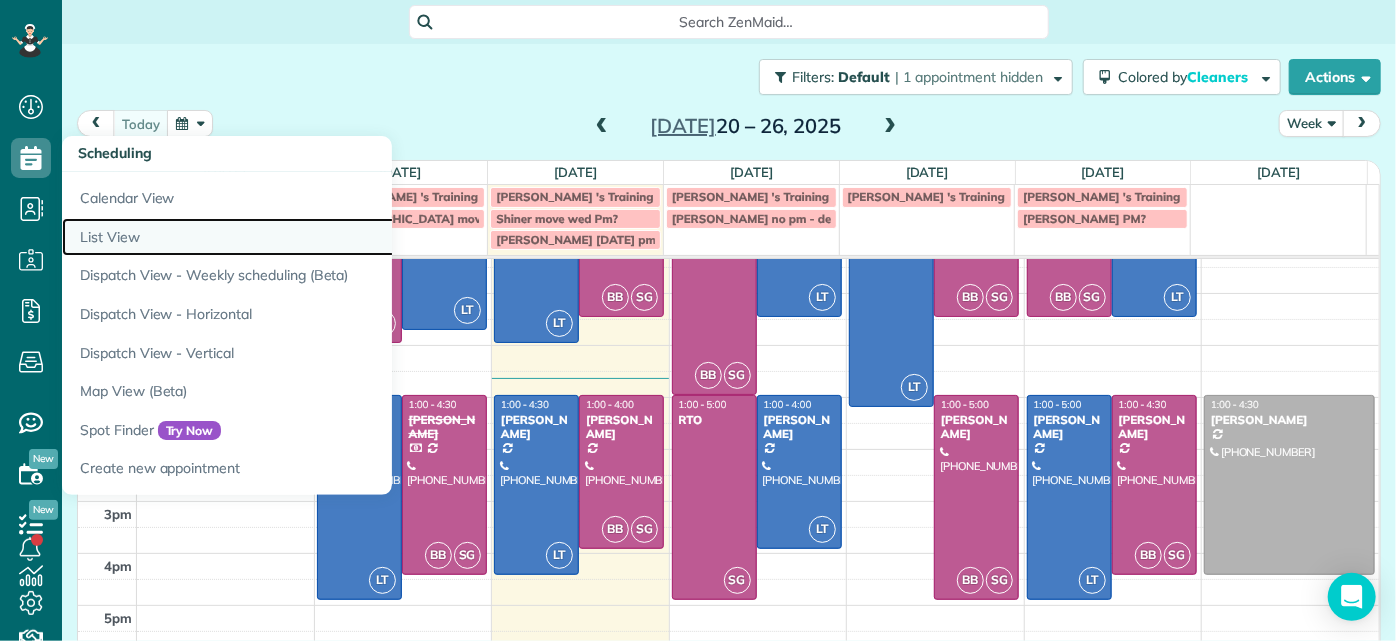 click on "List View" at bounding box center (312, 237) 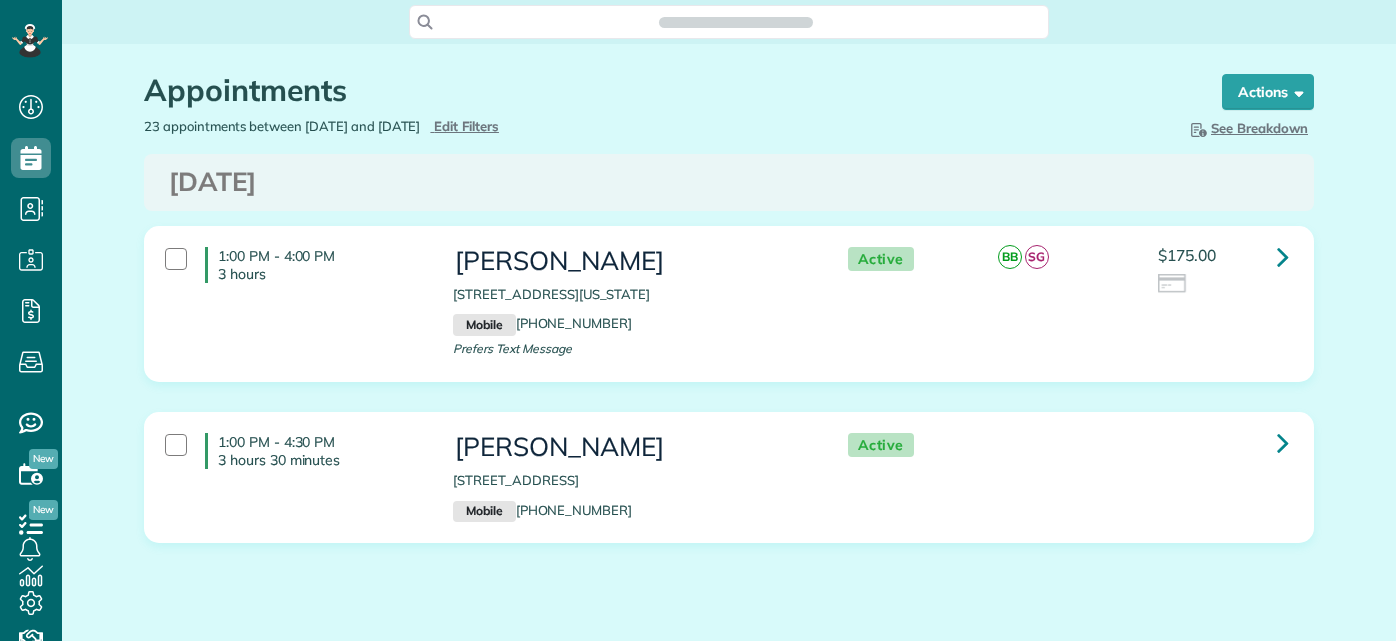 scroll, scrollTop: 0, scrollLeft: 0, axis: both 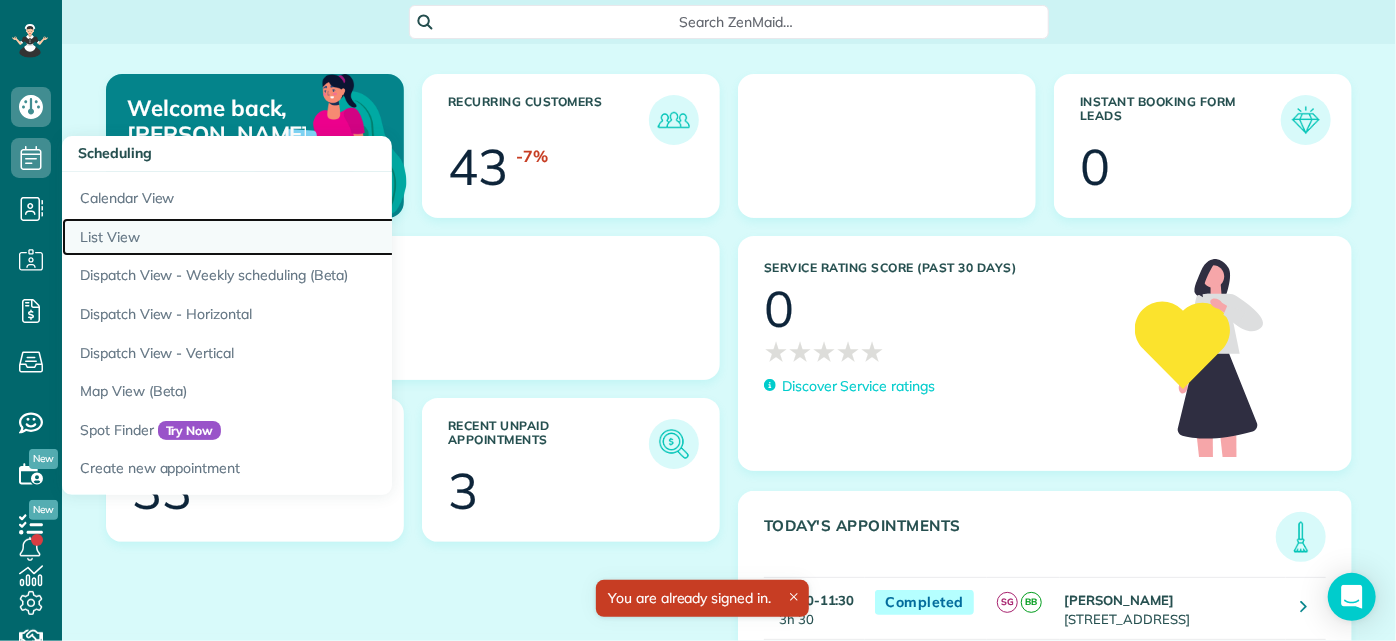 click on "List View" at bounding box center [312, 237] 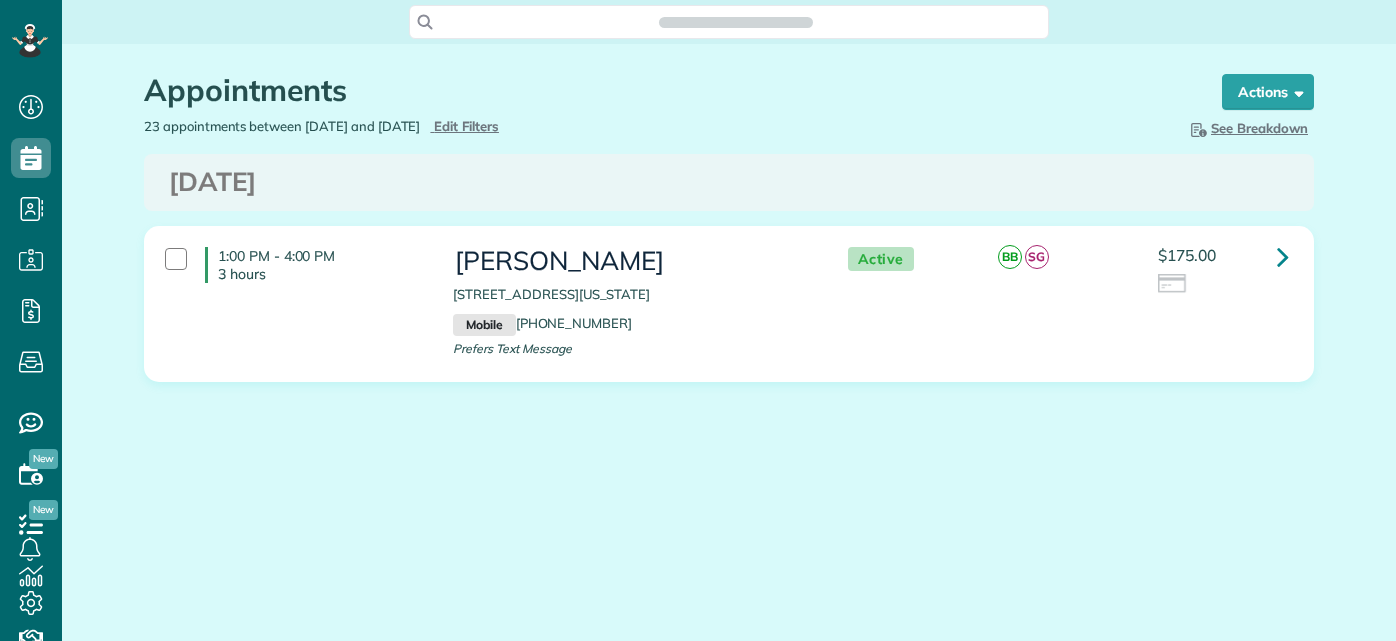 scroll, scrollTop: 0, scrollLeft: 0, axis: both 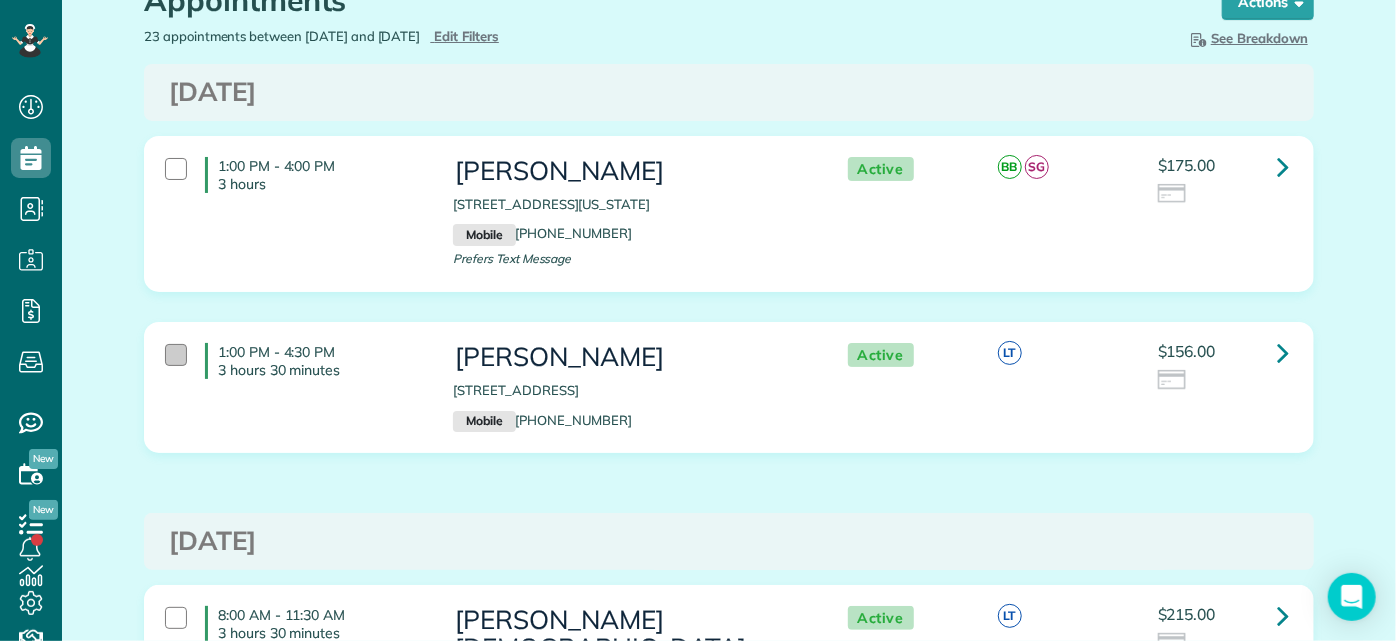 click at bounding box center (176, 355) 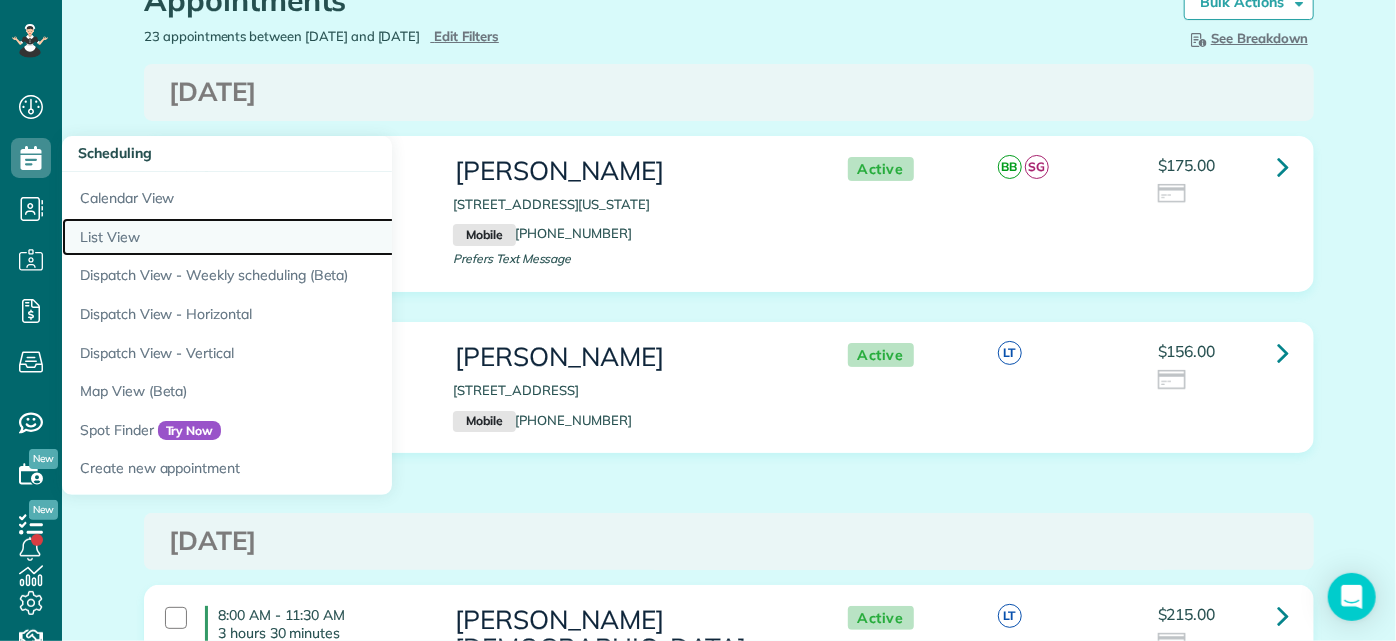 click on "List View" at bounding box center [312, 237] 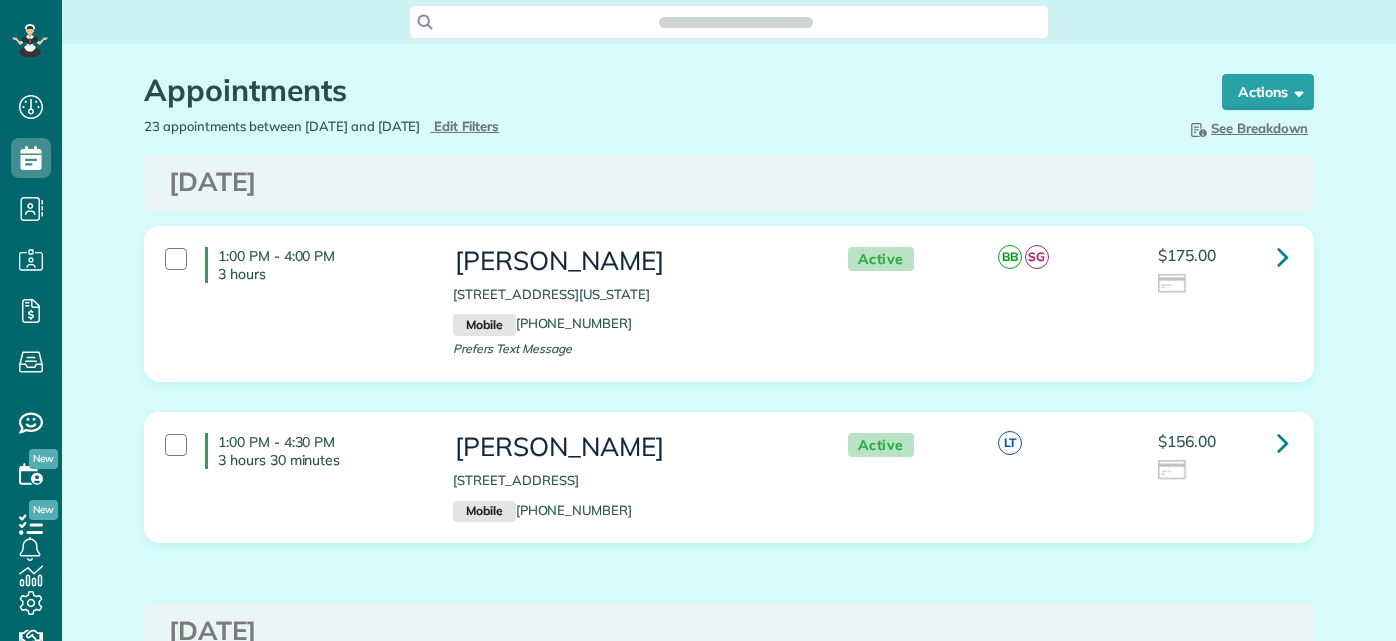 scroll, scrollTop: 0, scrollLeft: 0, axis: both 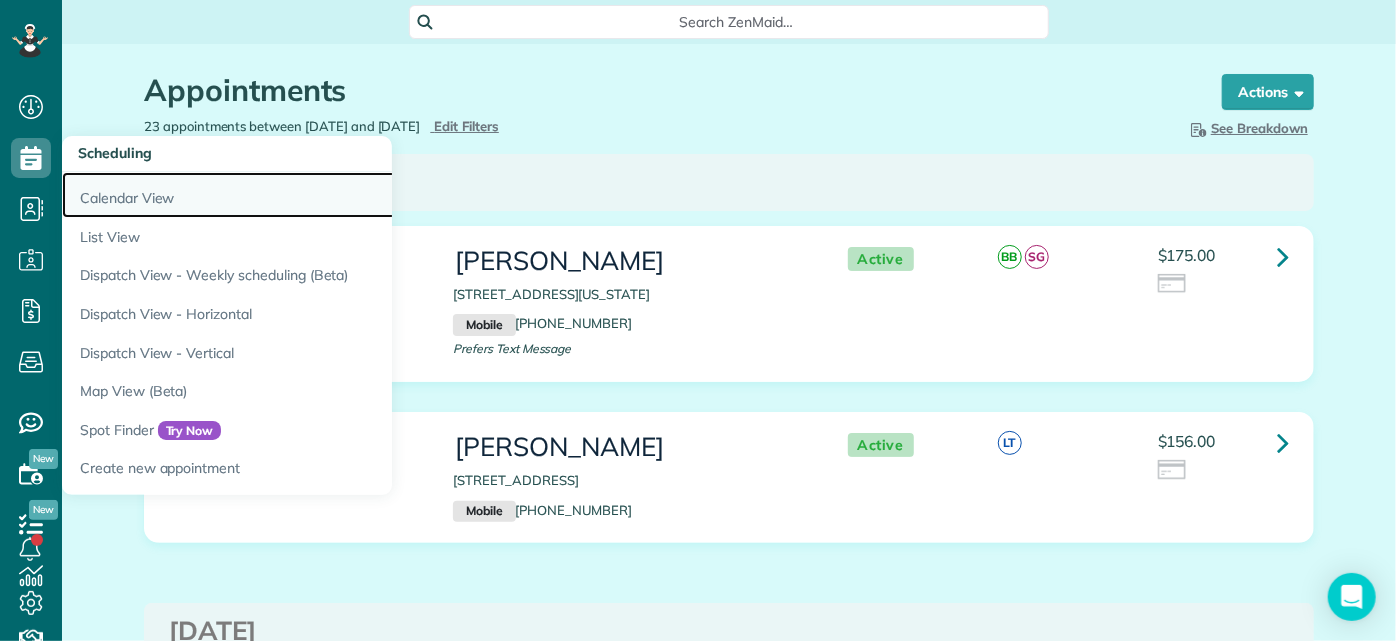click on "Calendar View" at bounding box center [312, 195] 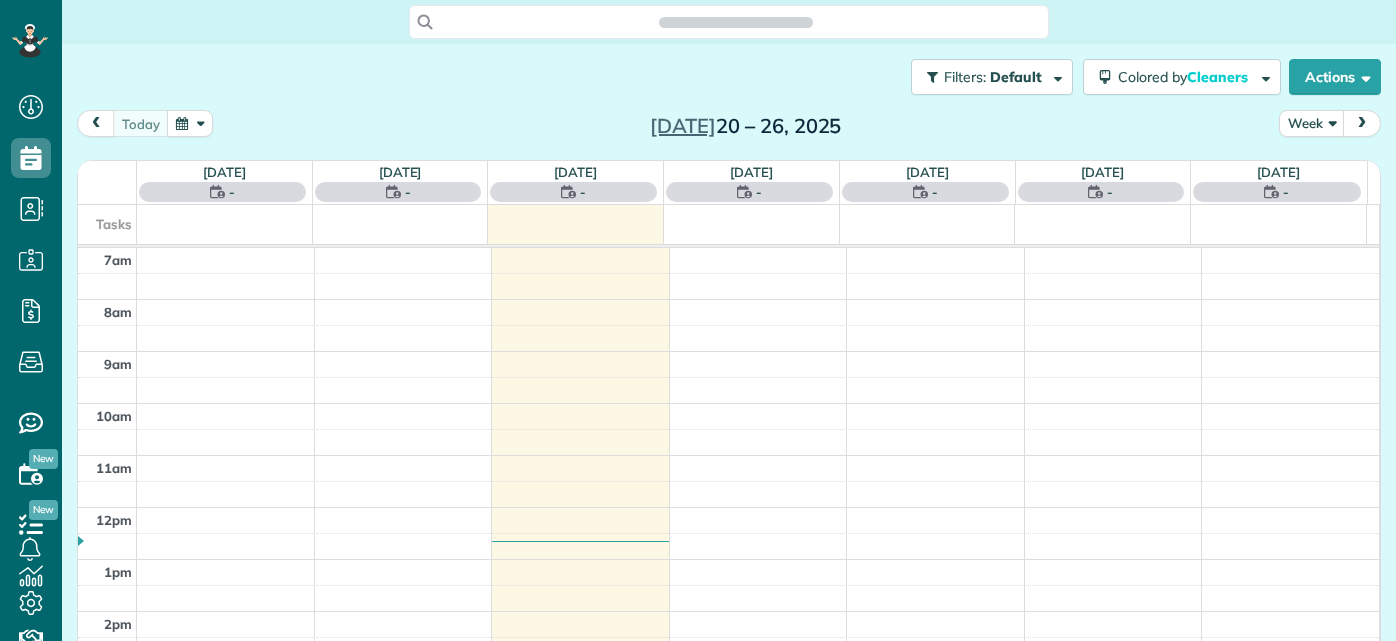 scroll, scrollTop: 0, scrollLeft: 0, axis: both 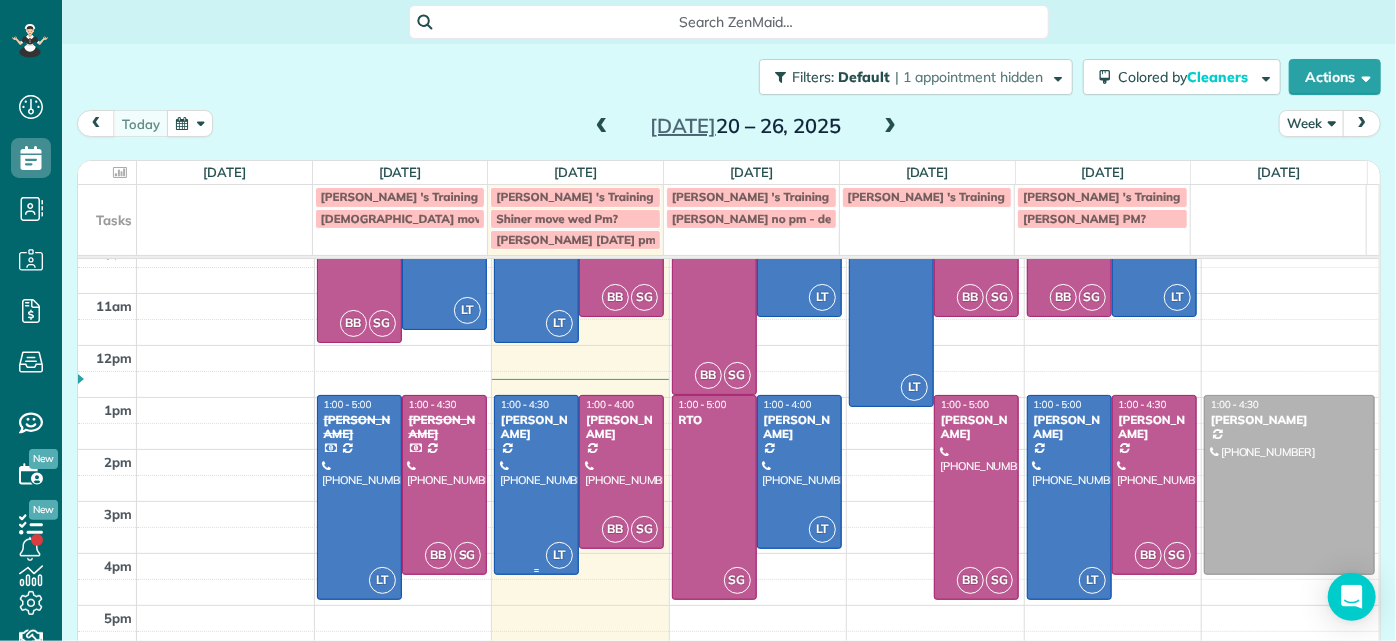 click at bounding box center [536, 485] 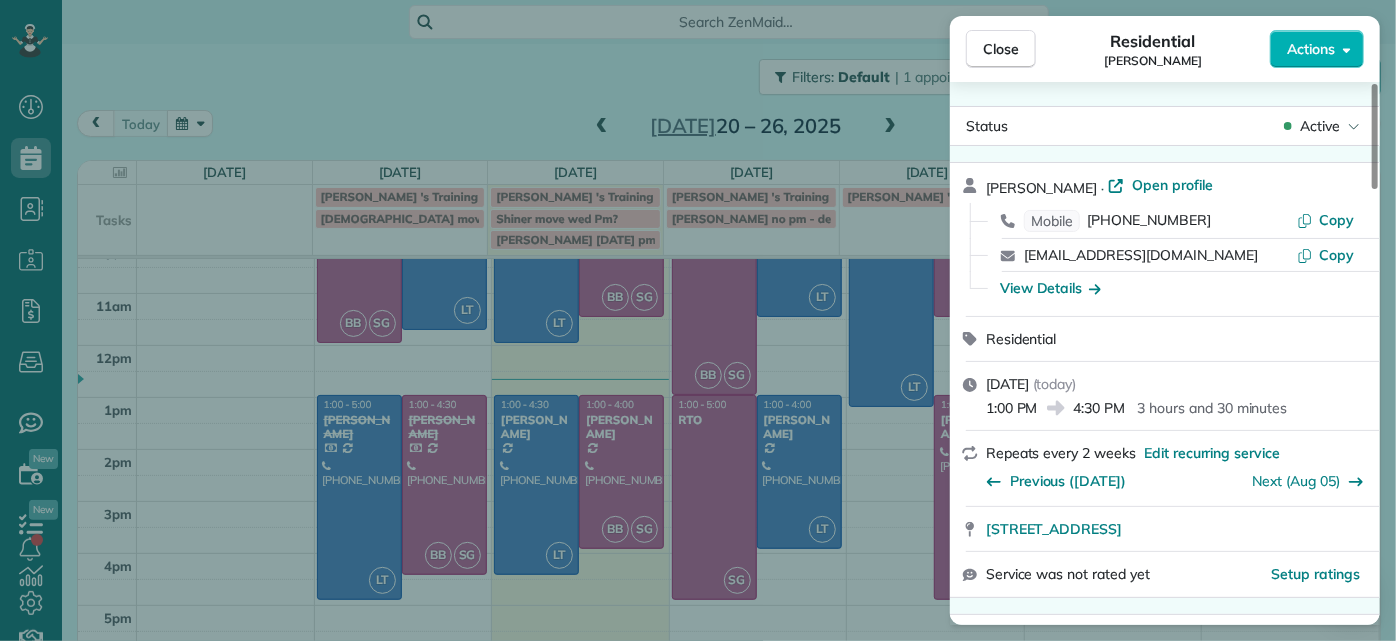 drag, startPoint x: 1017, startPoint y: 34, endPoint x: 1215, endPoint y: 199, distance: 257.73825 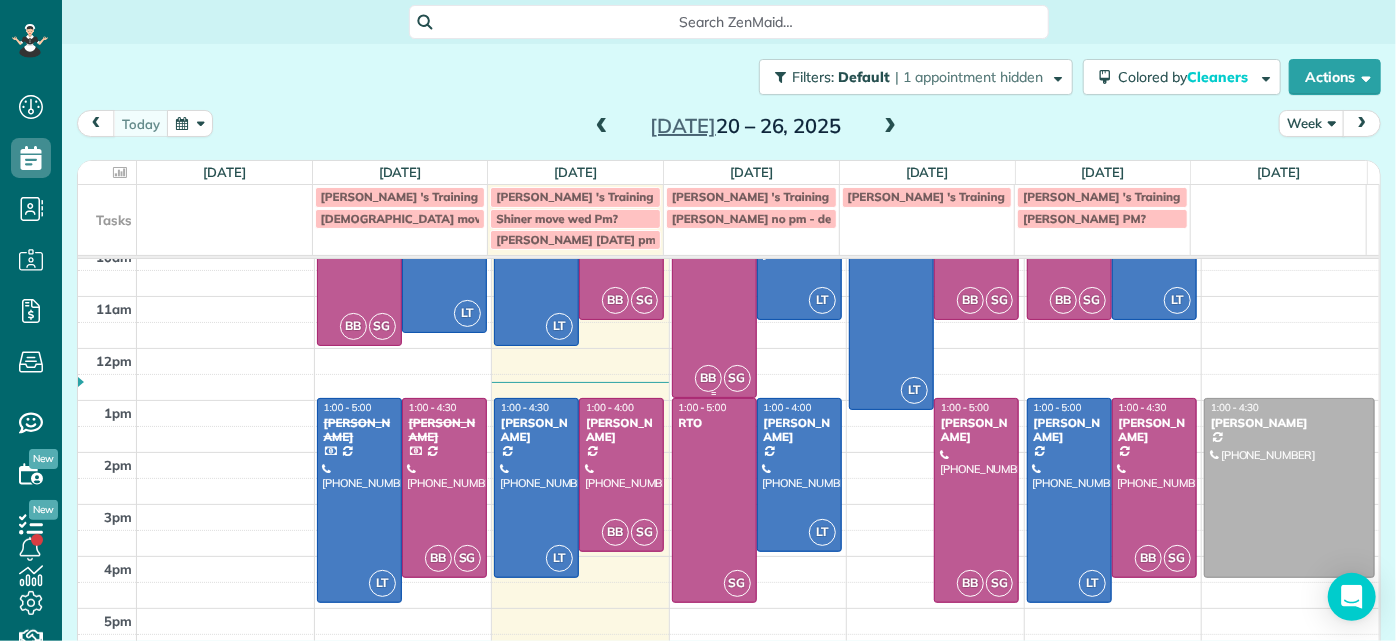 scroll, scrollTop: 173, scrollLeft: 0, axis: vertical 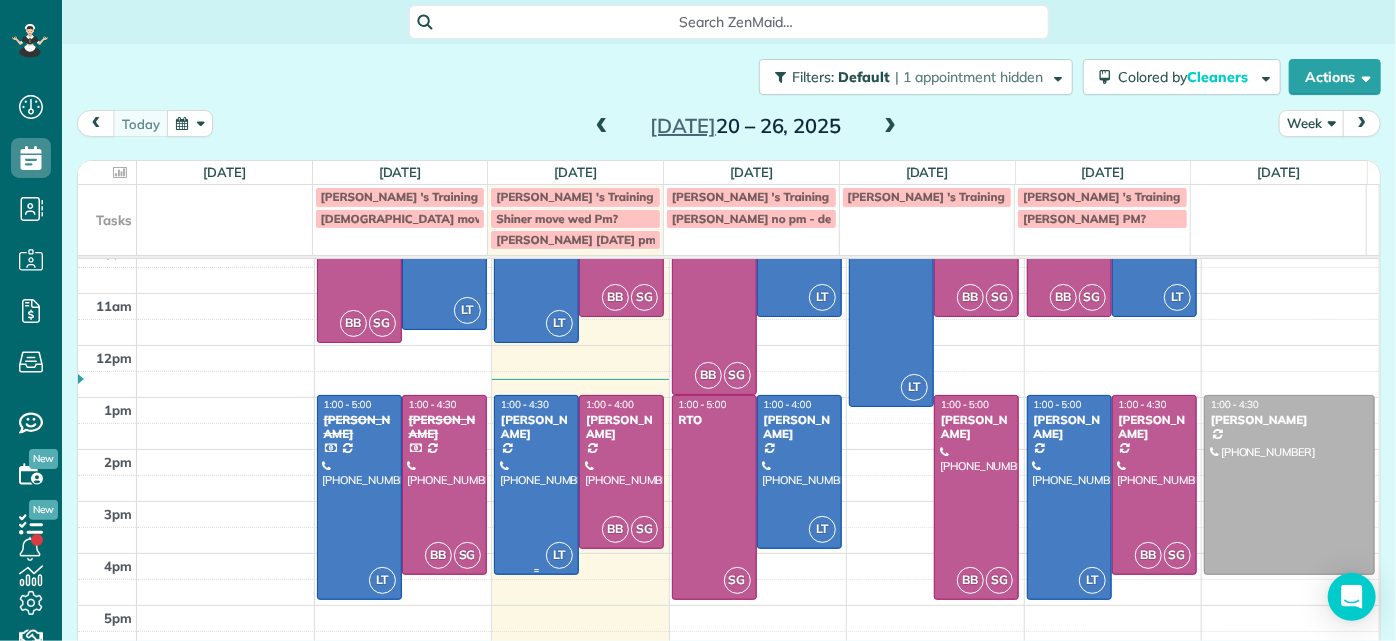 click at bounding box center (536, 485) 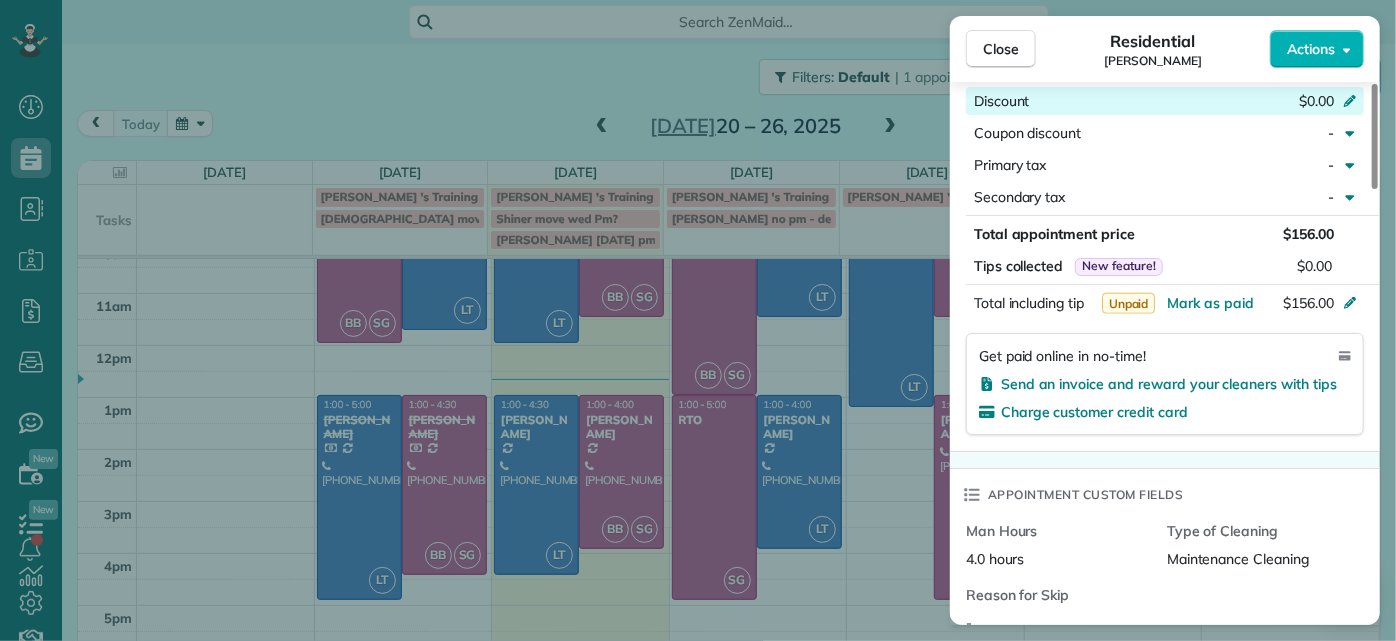 scroll, scrollTop: 1090, scrollLeft: 0, axis: vertical 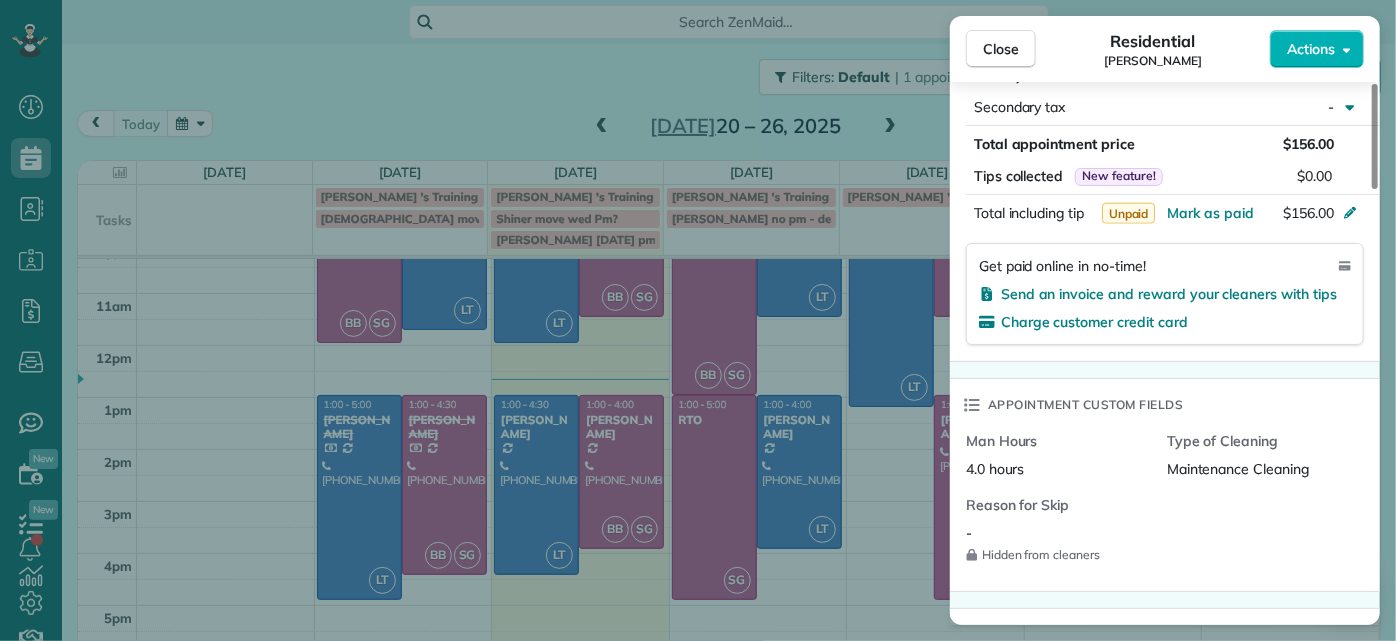 click on "Close Residential Molly Szkotak Actions Status Active Molly Szkotak · Open profile Mobile (718) 501-4015 Copy mollyszkotak@gmail.com Copy View Details Residential Tuesday, July 22, 2025 ( today ) 1:00 PM 4:30 PM 3 hours and 30 minutes Repeats every 2 weeks Edit recurring service Previous (Jul 08) Next (Aug 05) 3506 Hanover Avenue Richmond VA 23221 Service was not rated yet Setup ratings Cleaners Time in and out Assign Invite Cleaners Laura   Thaller 1:00 PM 4:30 PM Checklist Try Now Keep this appointment up to your standards. Stay on top of every detail, keep your cleaners organised, and your client happy. Assign a checklist Watch a 5 min demo Billing Billing actions Price $156.00 Overcharge $0.00 Discount $0.00 Coupon discount - Primary tax - Secondary tax - Total appointment price $156.00 Tips collected New feature! $0.00 Unpaid Mark as paid Total including tip $156.00 Get paid online in no-time! Send an invoice and reward your cleaners with tips Charge customer credit card Appointment custom fields - 3 22" at bounding box center [698, 320] 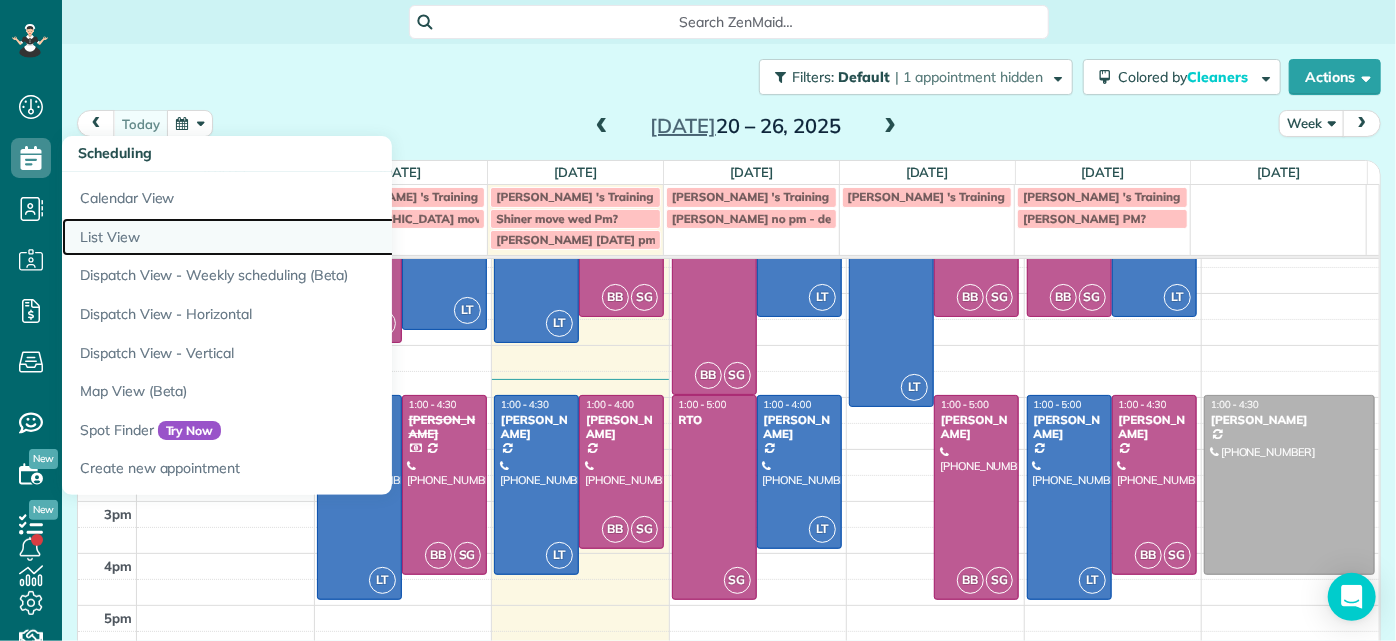 click on "List View" at bounding box center (312, 237) 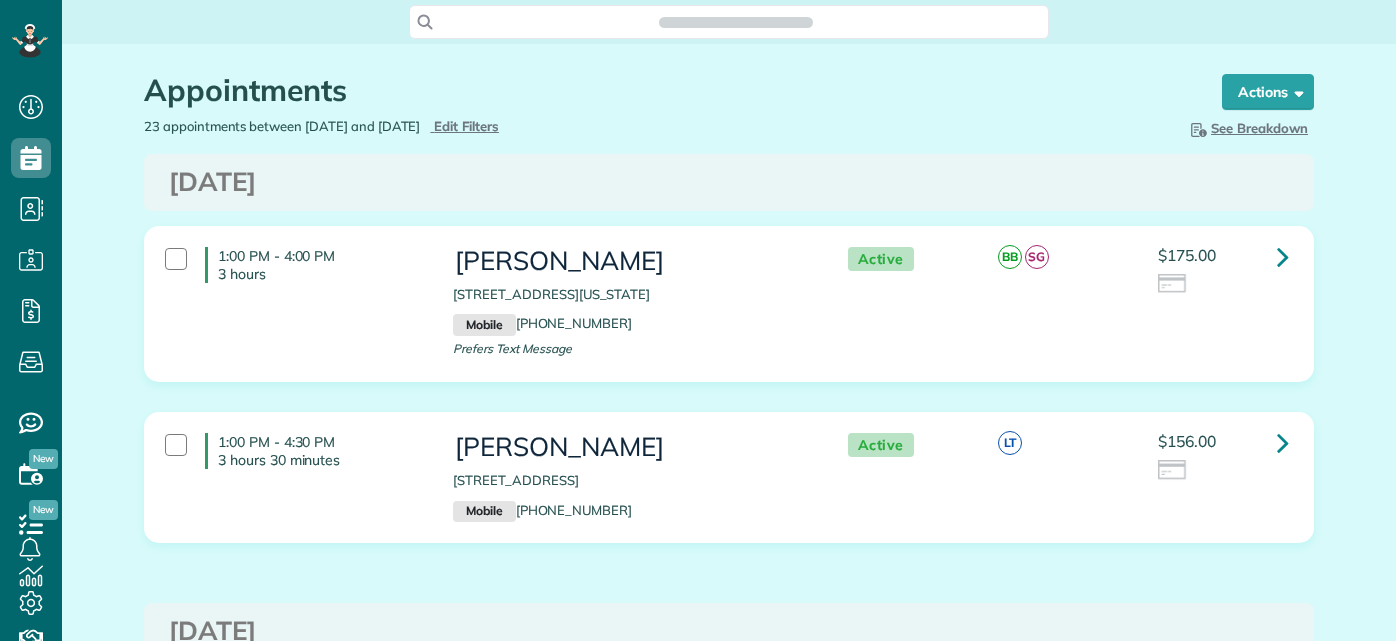 scroll, scrollTop: 0, scrollLeft: 0, axis: both 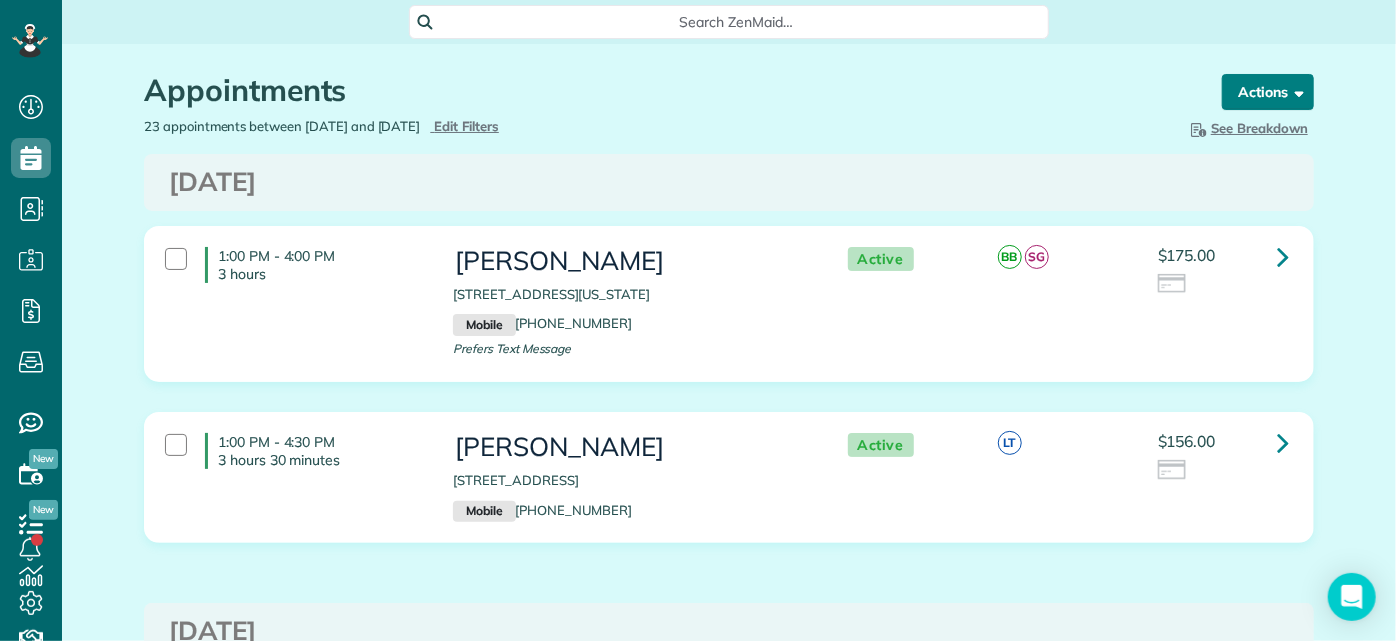 click on "Actions" at bounding box center (1268, 92) 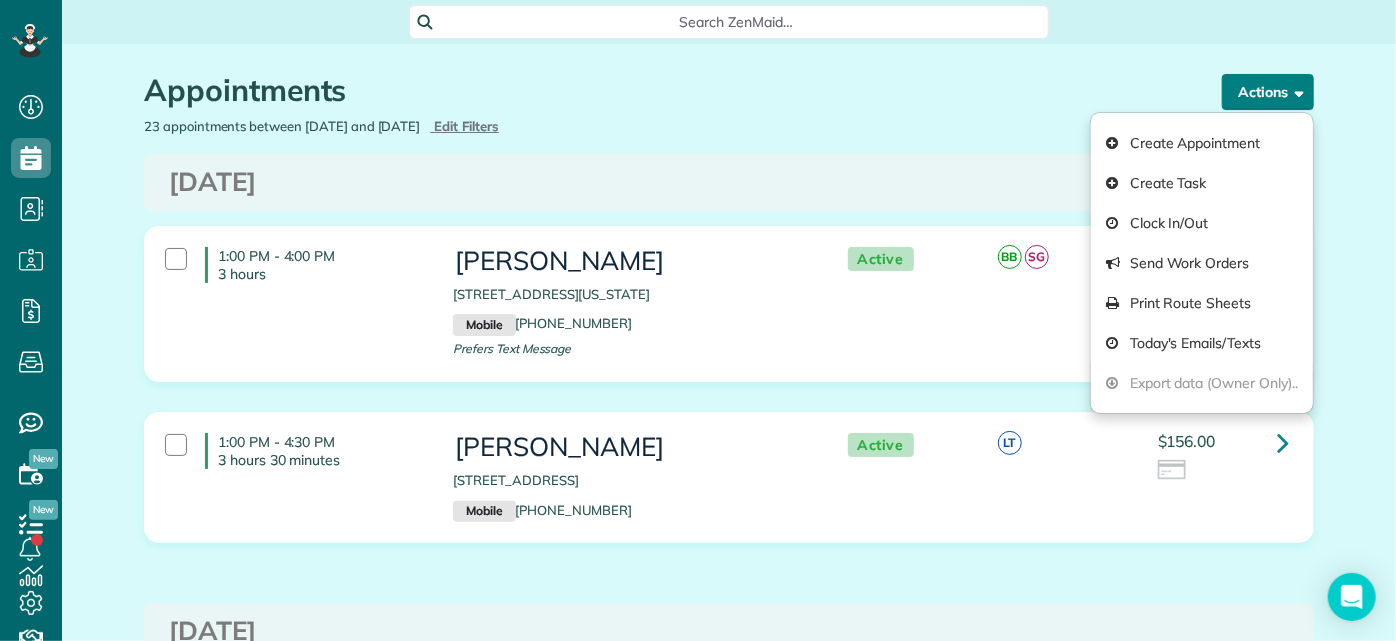 click on "Actions" at bounding box center [1268, 92] 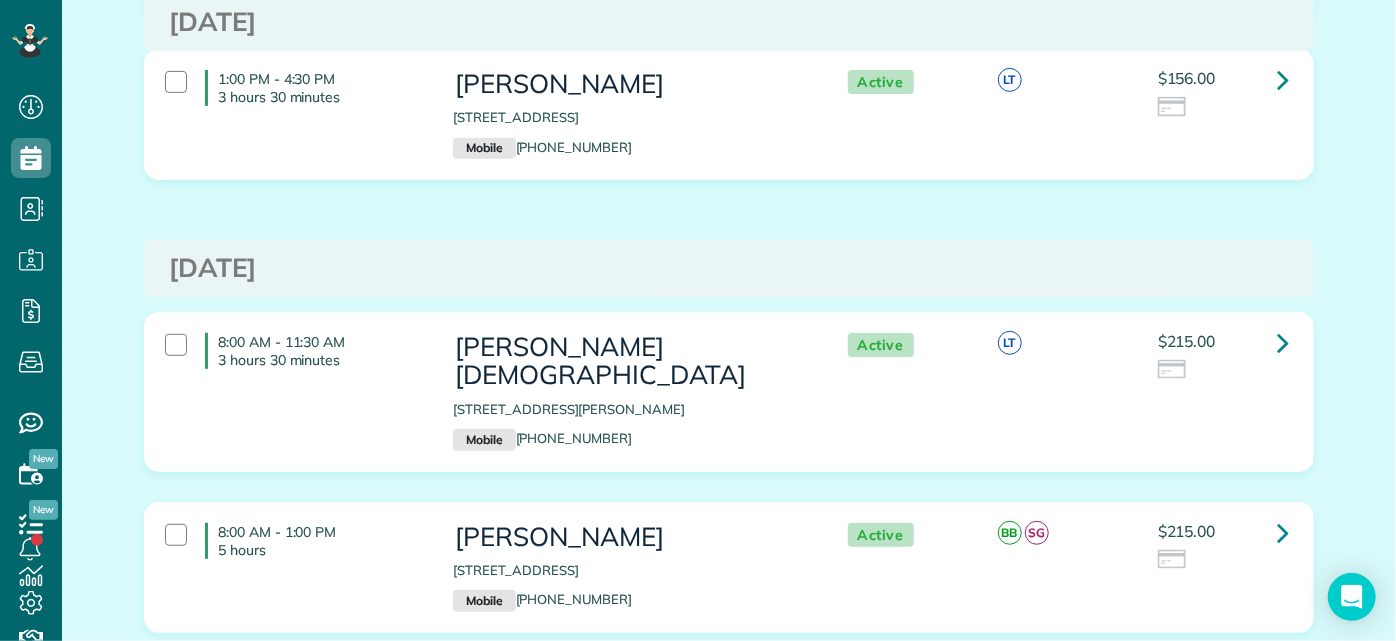 scroll, scrollTop: 90, scrollLeft: 0, axis: vertical 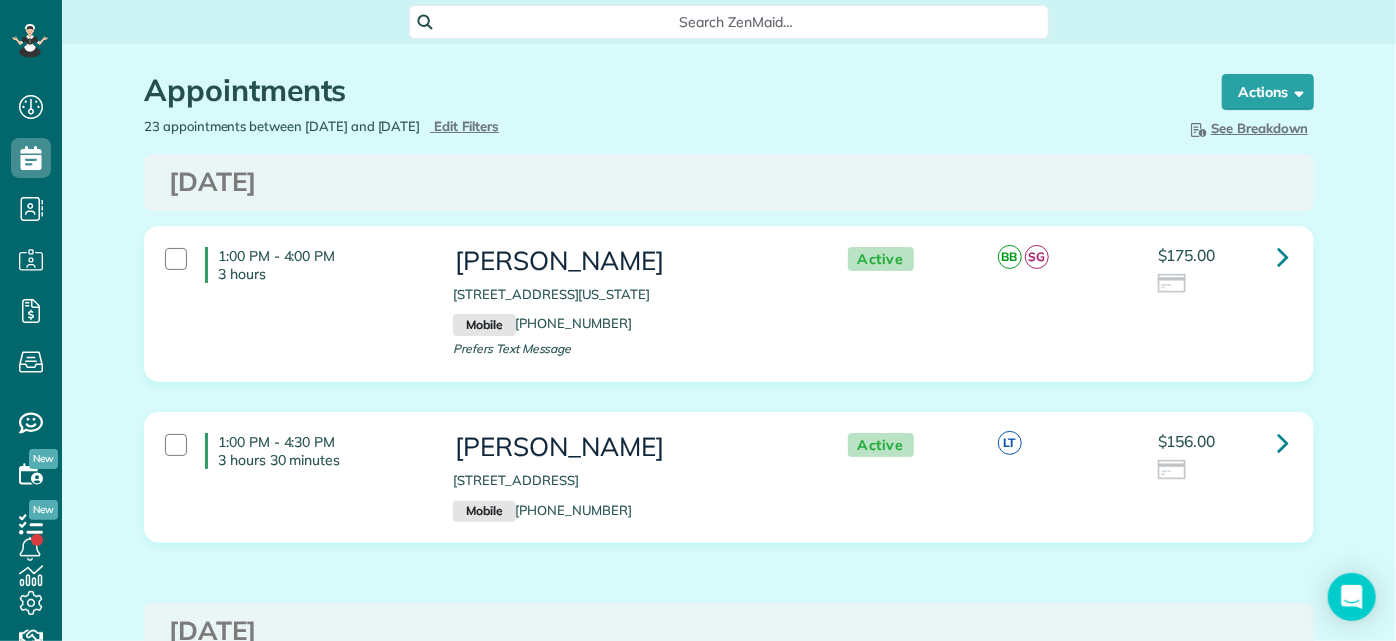 click on "There is a credit card on record for Tracy Jones" at bounding box center (1223, 285) 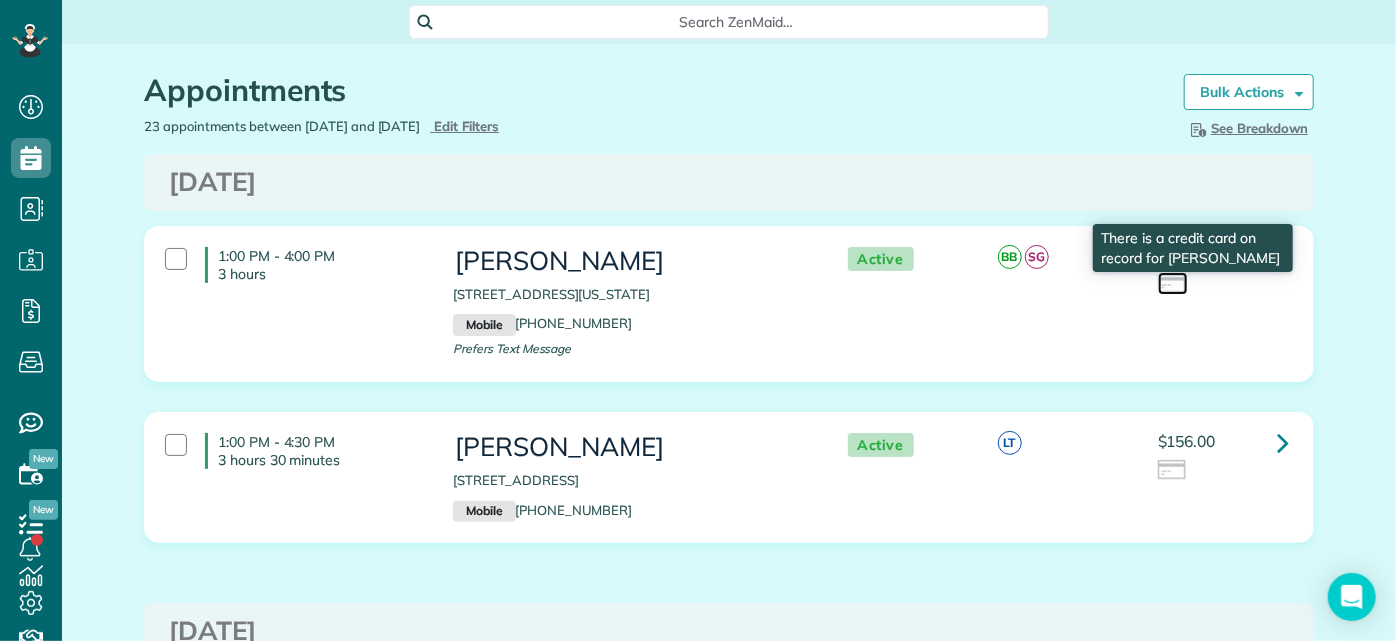 click at bounding box center [1173, 285] 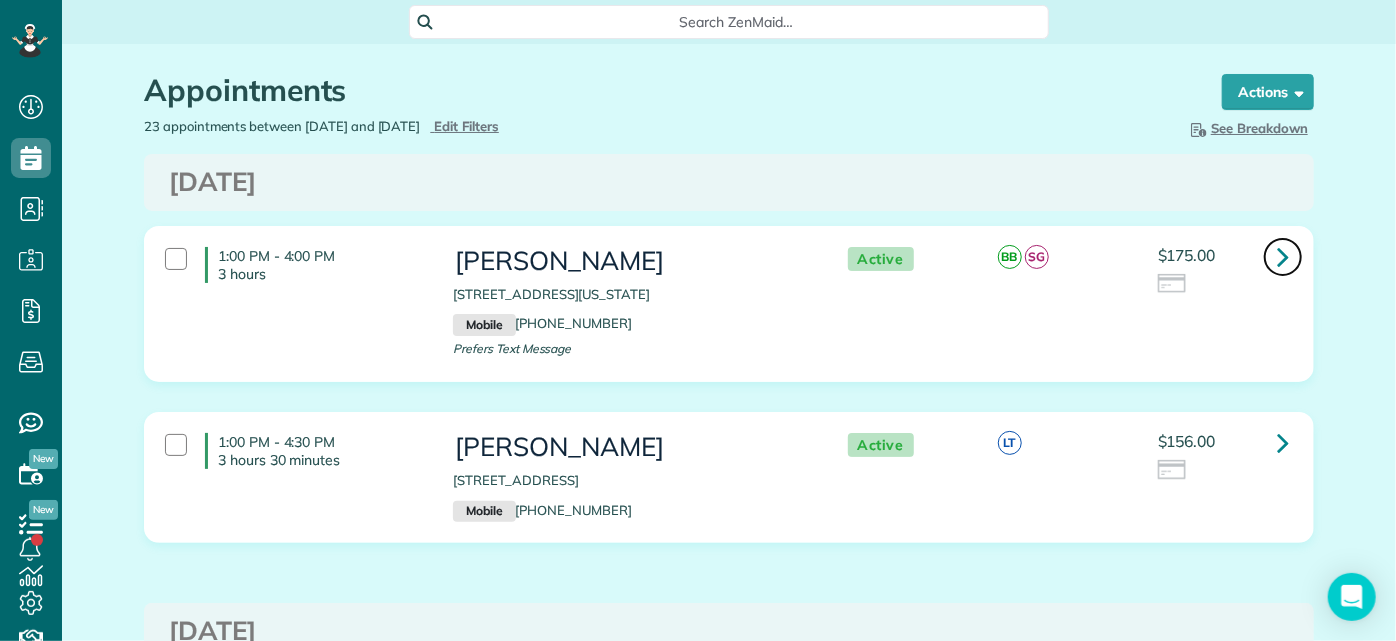click at bounding box center [1283, 256] 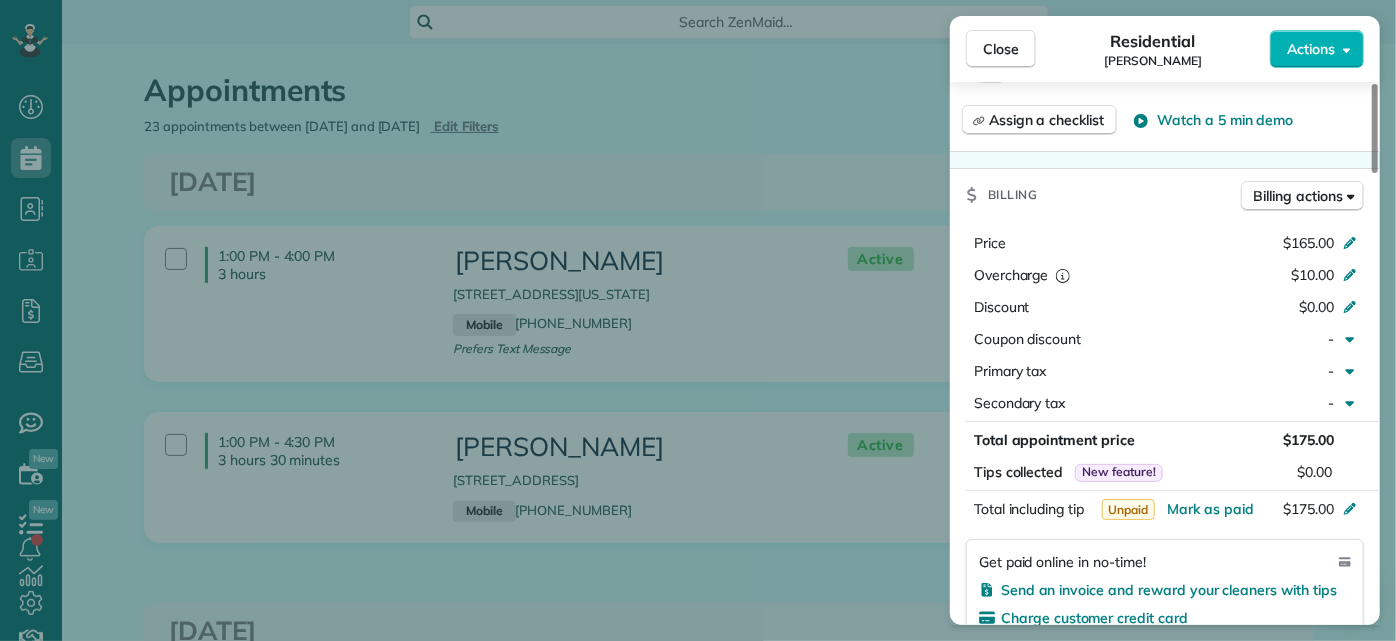 scroll, scrollTop: 1000, scrollLeft: 0, axis: vertical 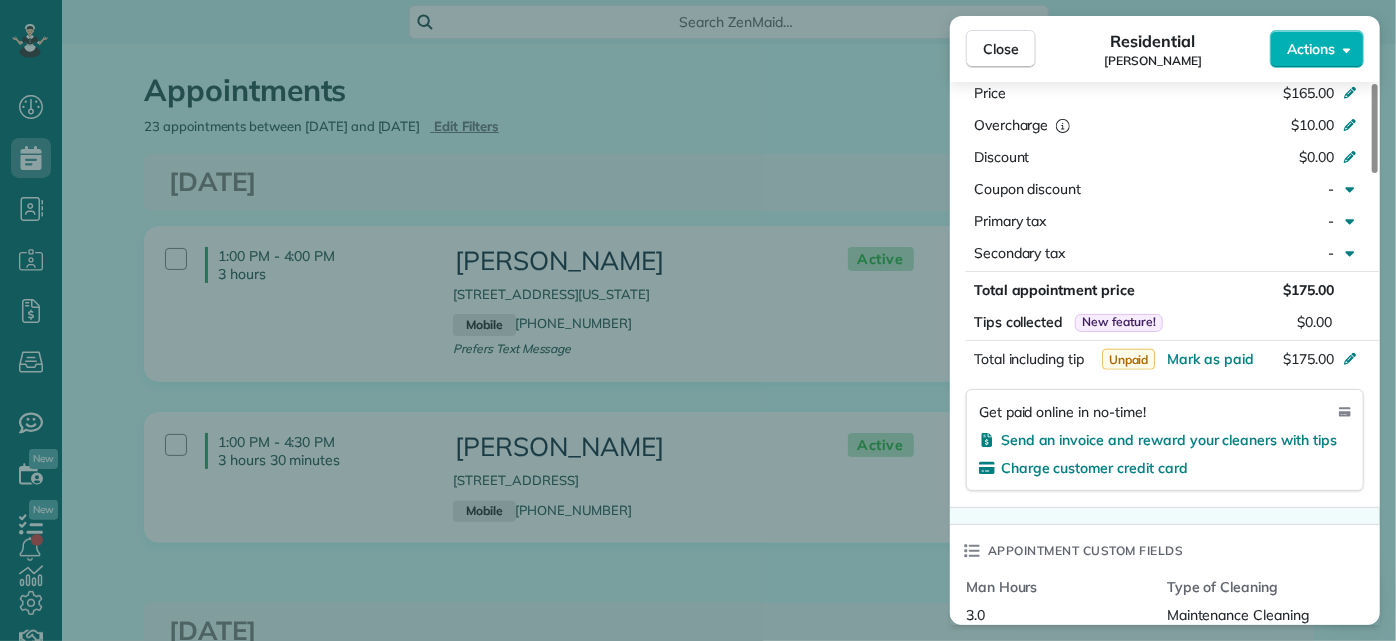 click on "Close Residential Tracy Jones Actions Status Active Tracy Jones · Open profile Mobile (703) 231-6094 Prefers Text Message  Copy twolfjones@gmail.com Copy View Details Residential Tuesday, July 22, 2025 ( today ) 1:00 PM 4:00 PM 3 hours and 0 minutes Repeats weekly Edit recurring service Previous (Jul 15) Next (Jul 29) 301 Virginia Street Unit 801 Richmond VA 23219 Service was not rated yet Setup ratings Cleaners Time in and out Assign Invite Cleaners Brittany   Brown 1:00 PM 4:00 PM Sophie   Gibbs 1:00 PM 4:00 PM Checklist Try Now Keep this appointment up to your standards. Stay on top of every detail, keep your cleaners organised, and your client happy. Assign a checklist Watch a 5 min demo Billing Billing actions Price $165.00 Overcharge $10.00 Discount $0.00 Coupon discount - Primary tax - Secondary tax - Total appointment price $175.00 Tips collected New feature! $0.00 Unpaid Mark as paid Total including tip $175.00 Get paid online in no-time! Send an invoice and reward your cleaners with tips Man Hours" at bounding box center [698, 320] 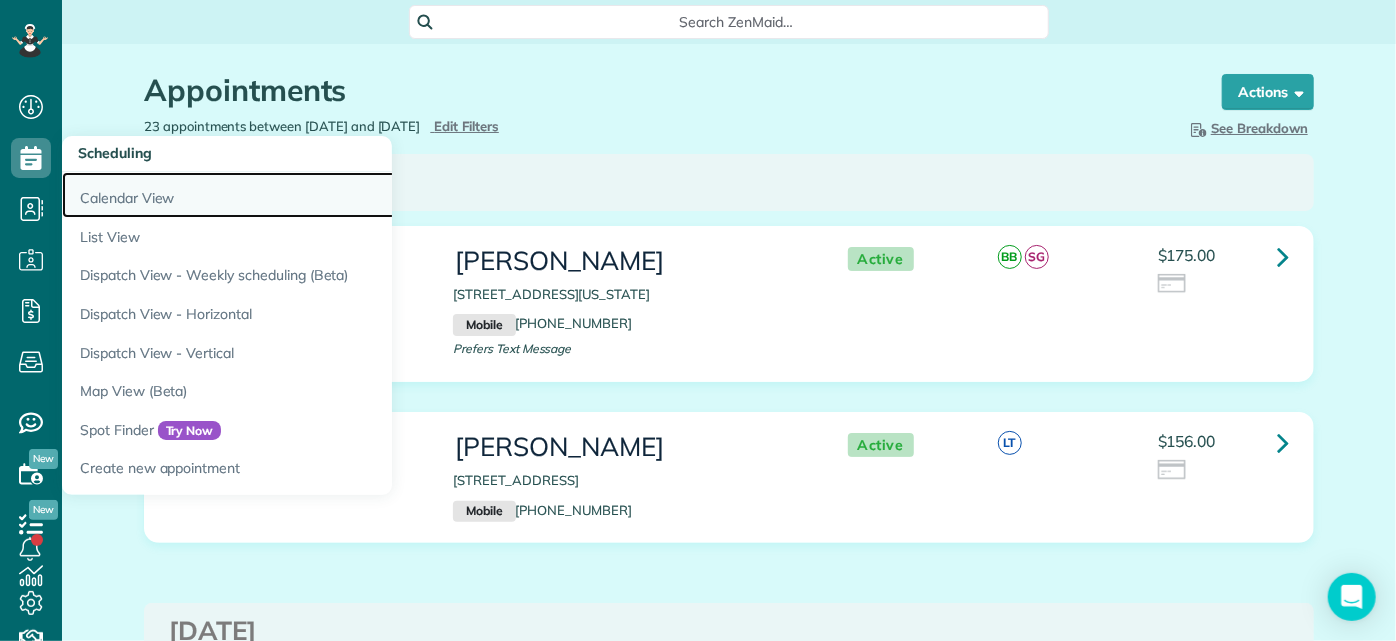 click on "Calendar View" at bounding box center (312, 195) 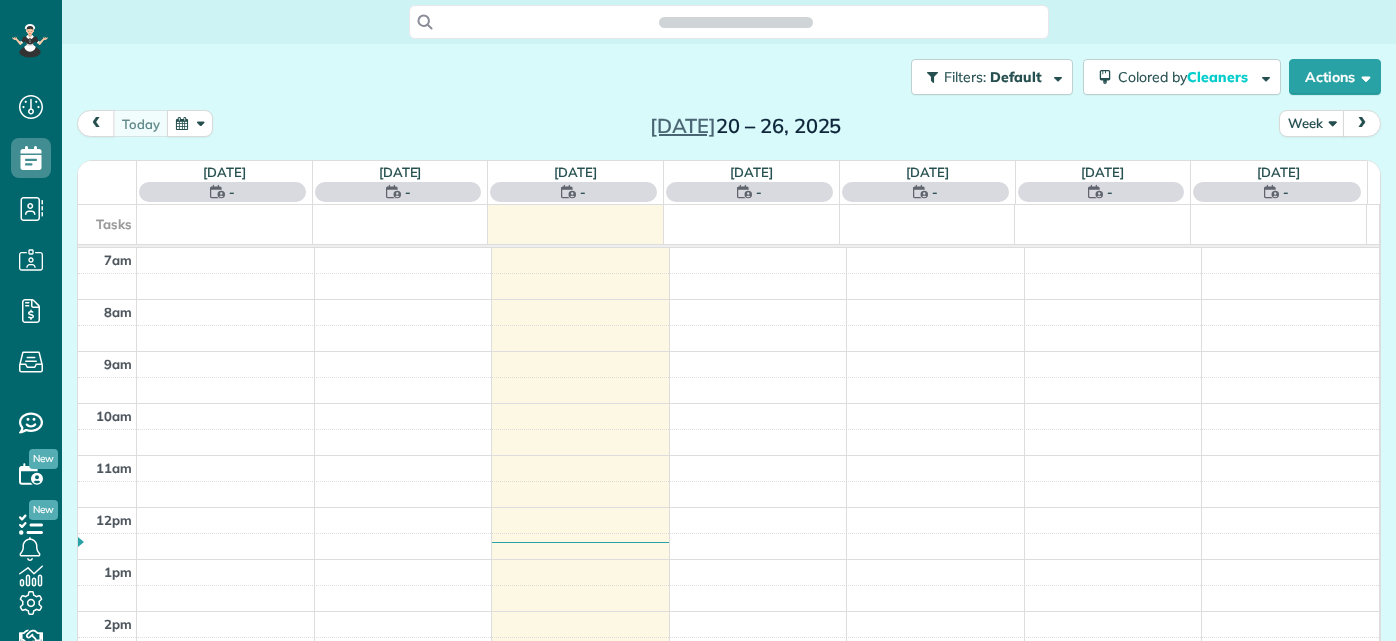 scroll, scrollTop: 0, scrollLeft: 0, axis: both 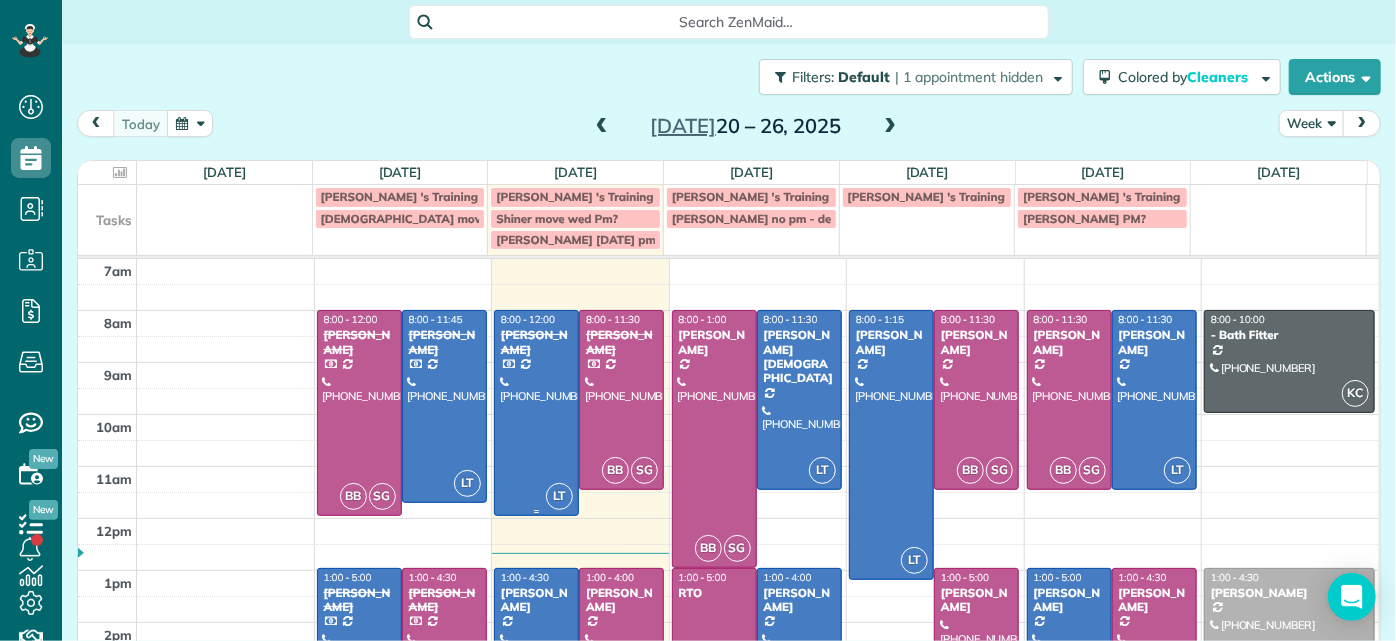 click at bounding box center [536, 413] 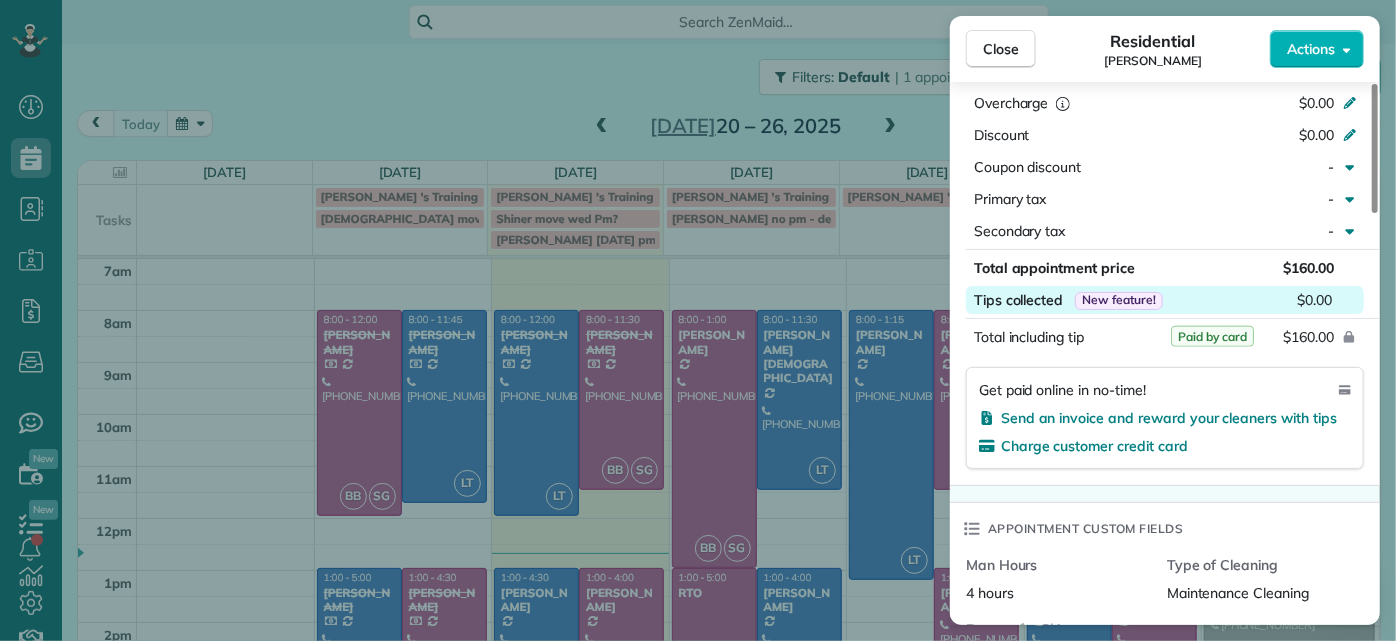 scroll, scrollTop: 1000, scrollLeft: 0, axis: vertical 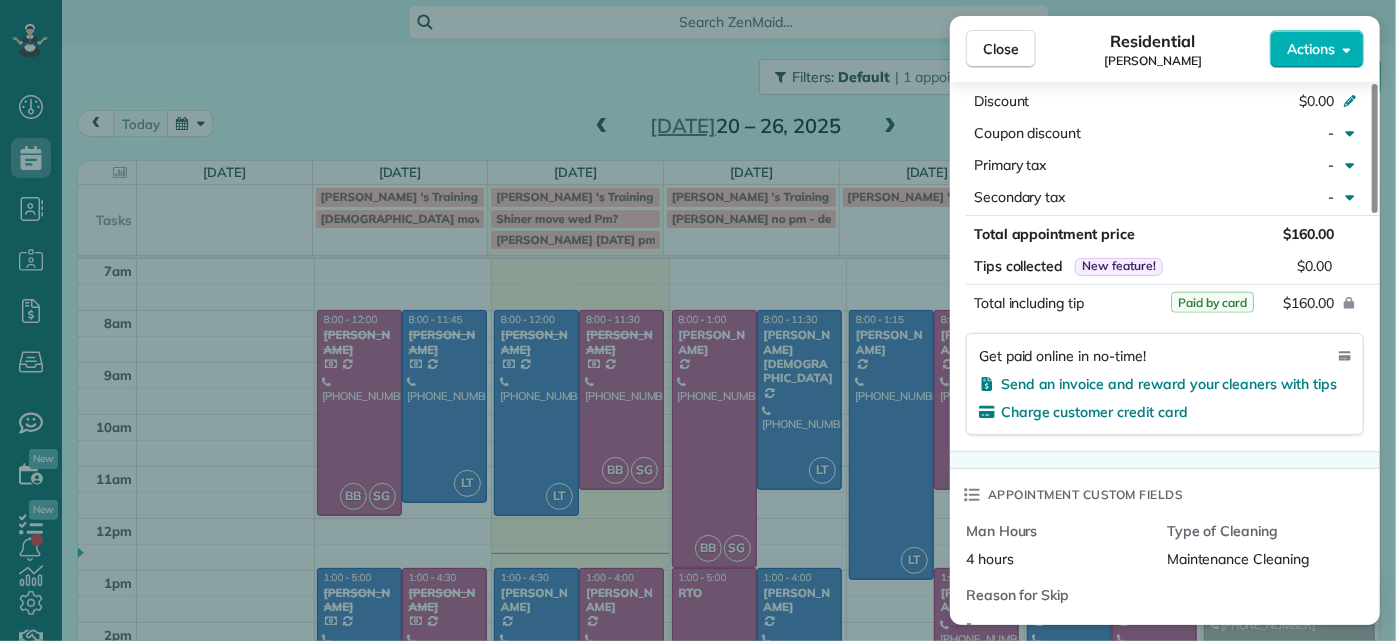 click on "Close Residential Hayley Morris Actions Status Completed Hayley Morris · Open profile Mobile (540) 908-0774 Copy hjhmorris@gmail.com Copy View Details Residential Tuesday, July 22, 2025 ( today ) 8:00 AM 12:00 PM 4 hours and 0 minutes Repeats every 2 weeks Edit recurring service Previous (Jul 08) Next (Aug 05) 5111 Forest Hill Avenue Richmond VA 23225 Service was not rated yet Setup ratings Cleaners Time in and out Assign Invite Cleaners Laura   Thaller 8:00 AM 12:00 PM Checklist Try Now Keep this appointment up to your standards. Stay on top of every detail, keep your cleaners organised, and your client happy. Assign a checklist Watch a 5 min demo Billing Billing actions Price $160.00 Overcharge $0.00 Discount $0.00 Coupon discount - Primary tax - Secondary tax - Total appointment price $160.00 Tips collected New feature! $0.00 Paid by card Total including tip $160.00 Get paid online in no-time! Send an invoice and reward your cleaners with tips Charge customer credit card Appointment custom fields 4 hours" at bounding box center [698, 320] 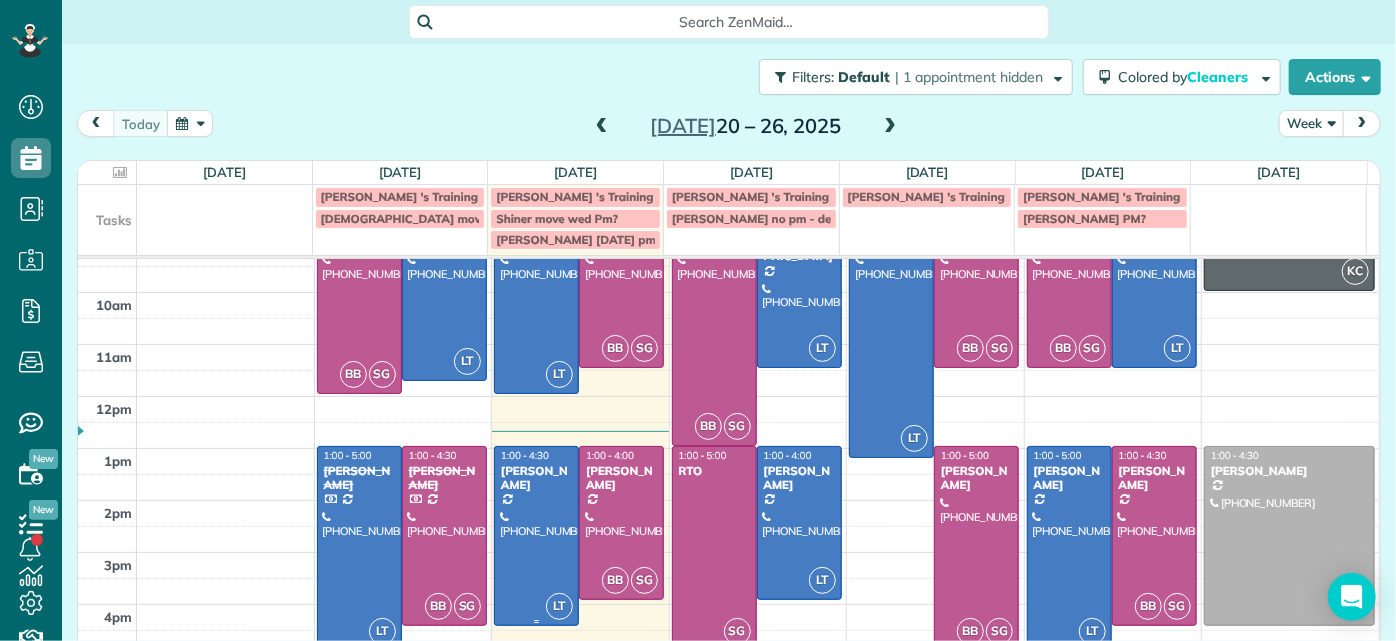 scroll, scrollTop: 82, scrollLeft: 0, axis: vertical 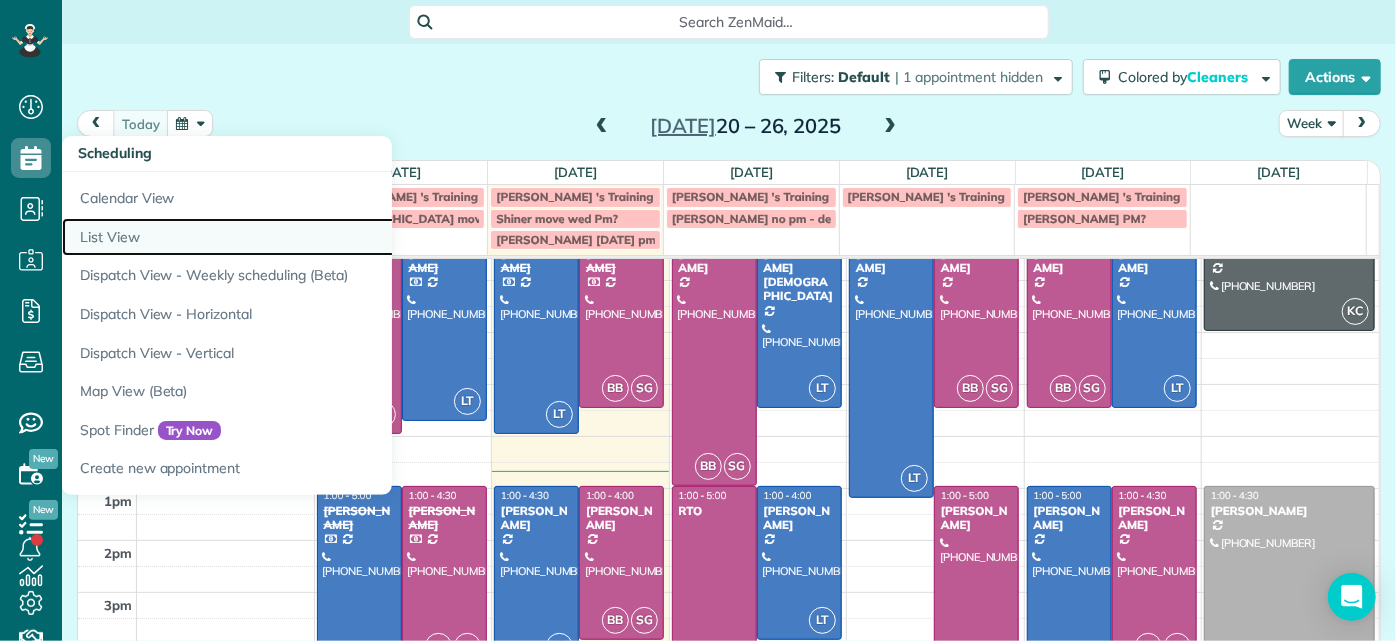 click on "List View" at bounding box center [312, 237] 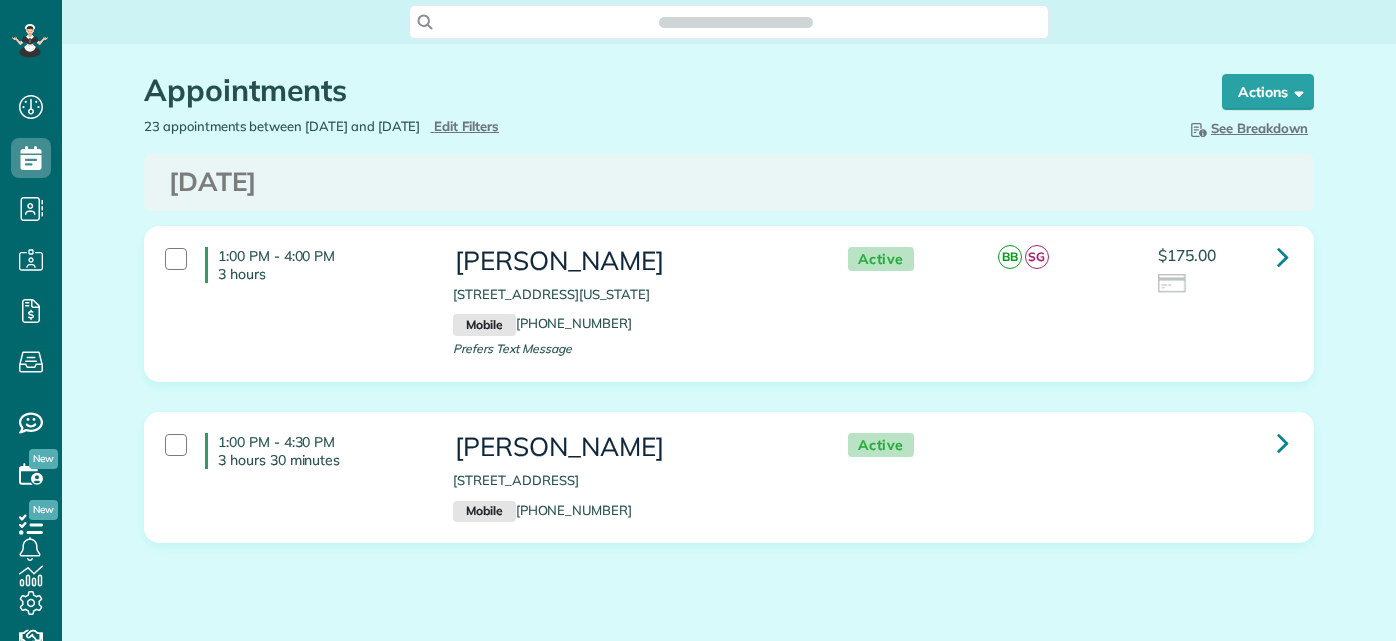 scroll, scrollTop: 0, scrollLeft: 0, axis: both 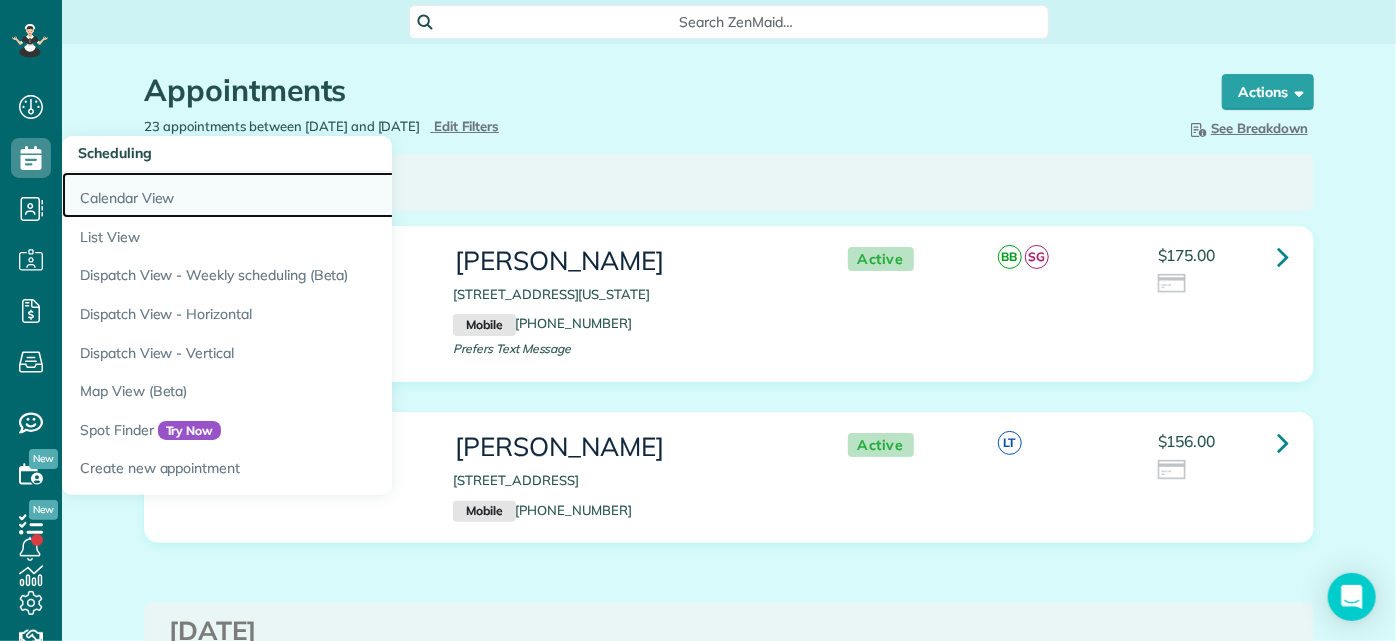 click on "Calendar View" at bounding box center (312, 195) 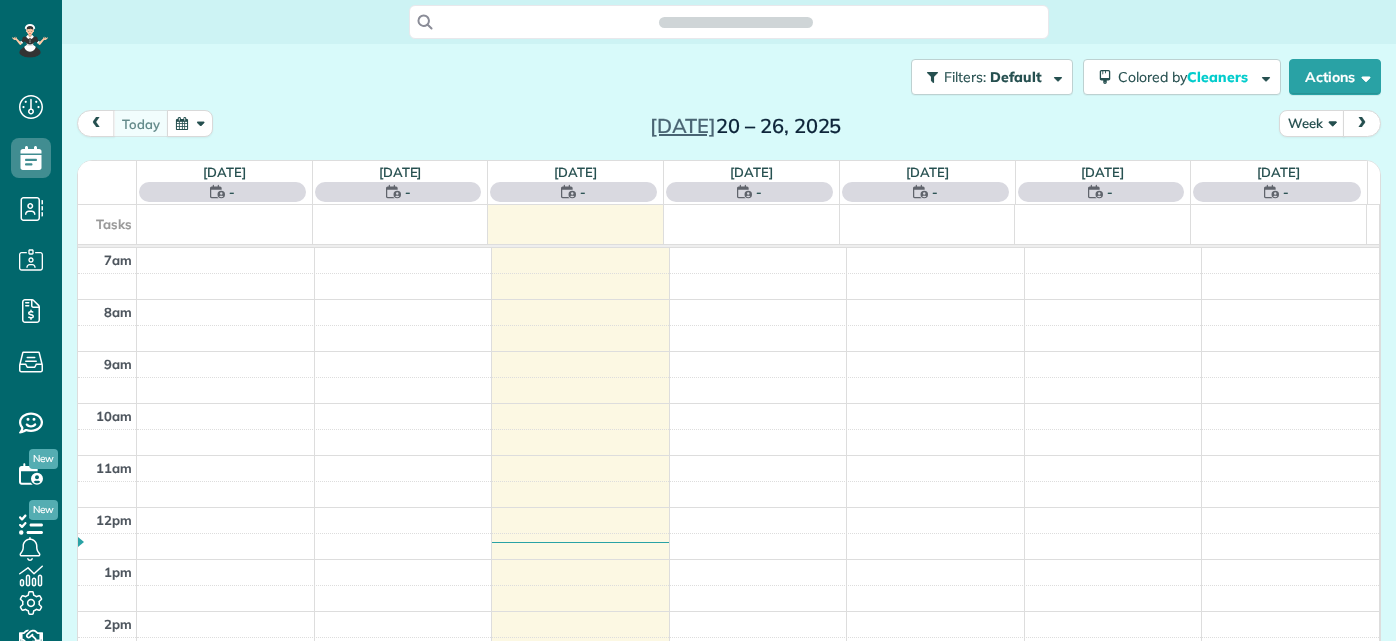 scroll, scrollTop: 0, scrollLeft: 0, axis: both 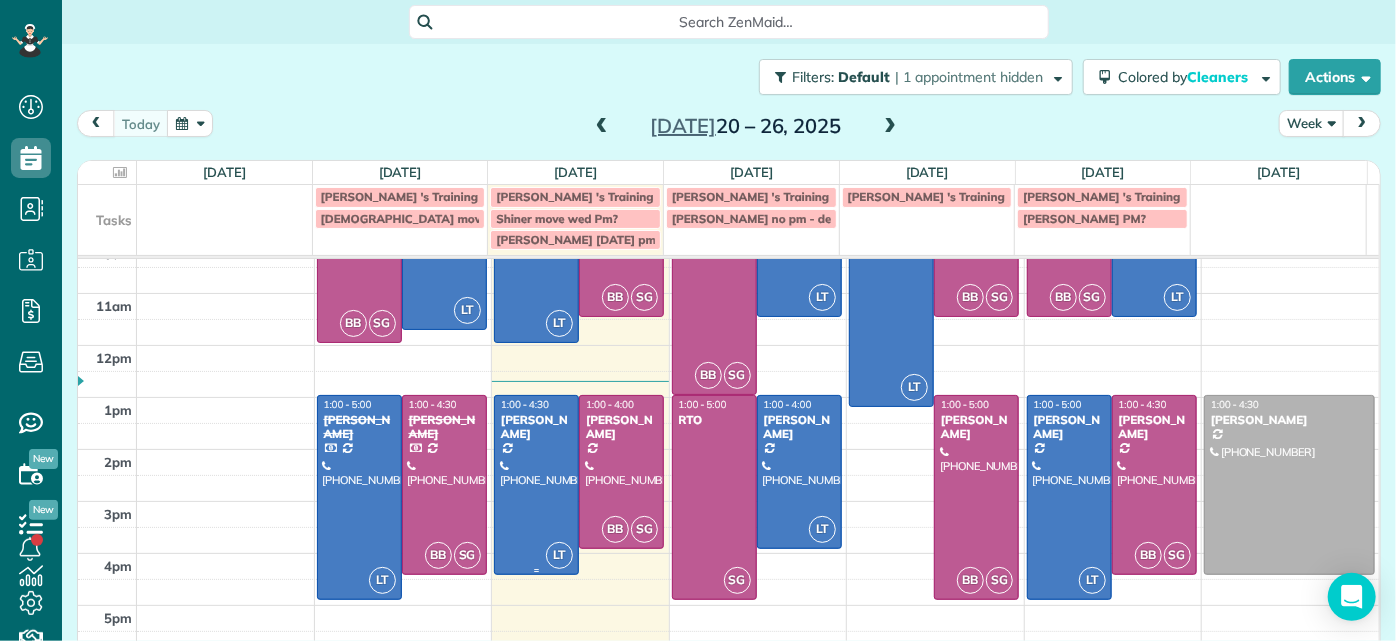 click at bounding box center (536, 485) 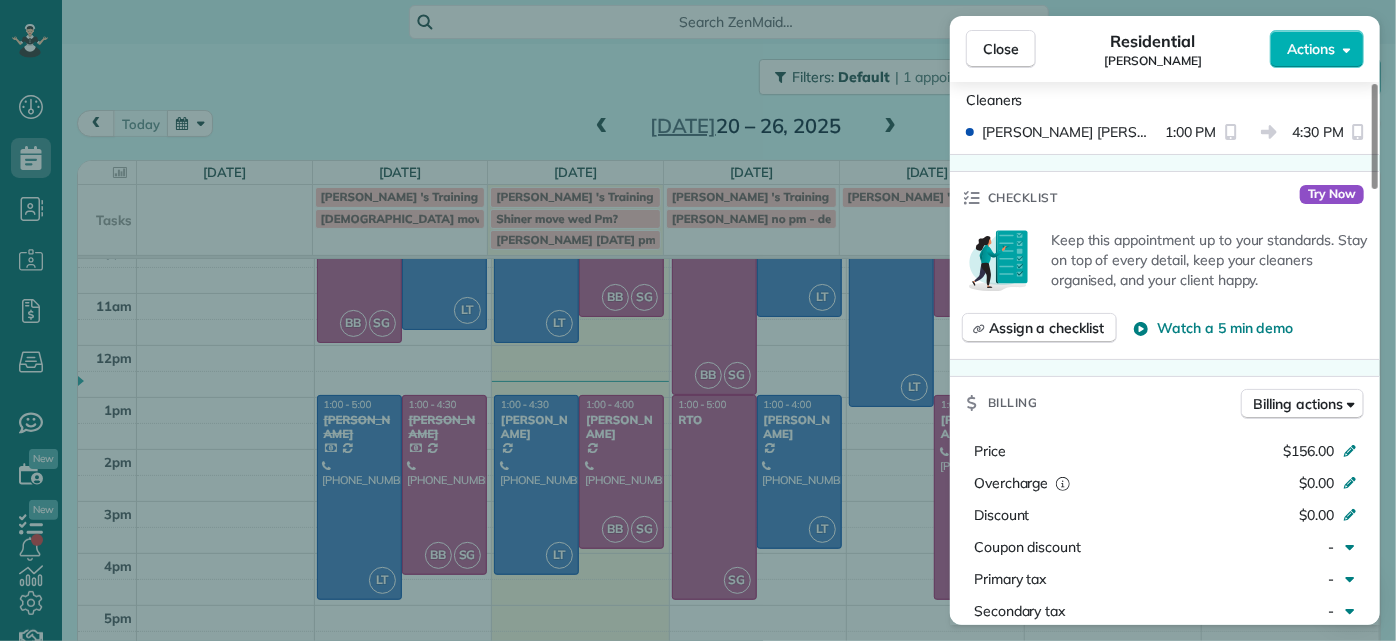 scroll, scrollTop: 727, scrollLeft: 0, axis: vertical 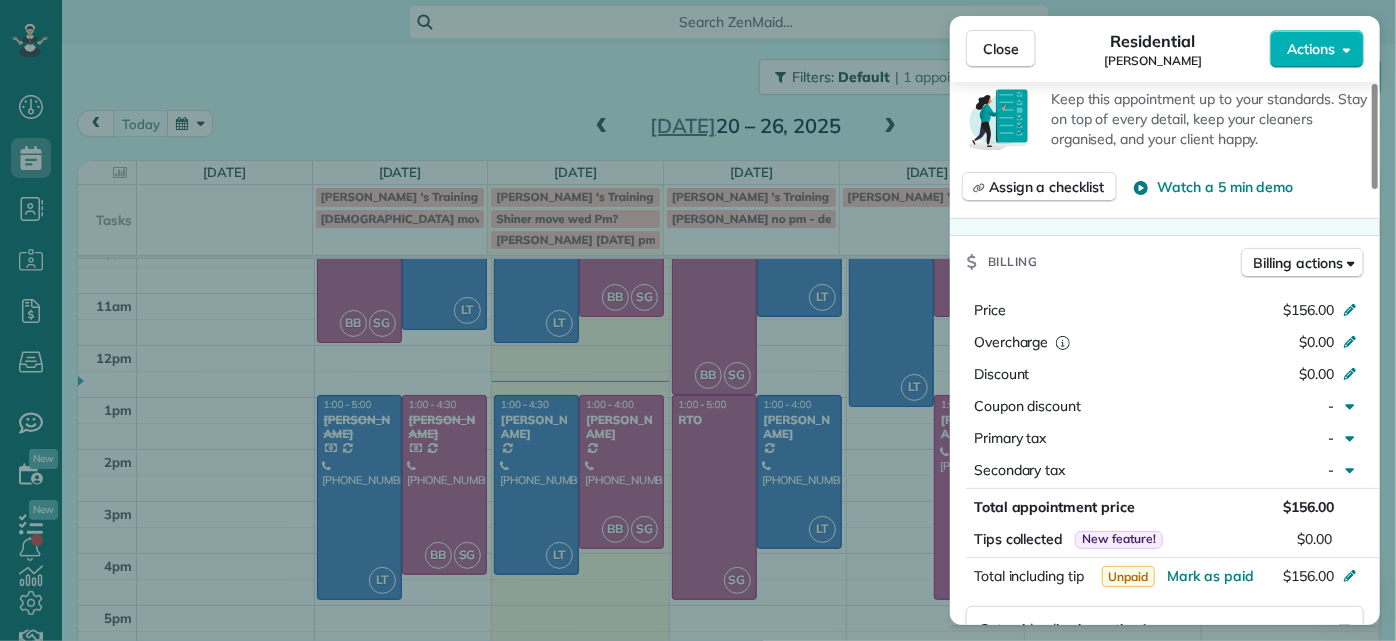 click on "Close Residential Molly Szkotak Actions Status Active Molly Szkotak · Open profile Mobile (718) 501-4015 Copy mollyszkotak@gmail.com Copy View Details Residential Tuesday, July 22, 2025 ( today ) 1:00 PM 4:30 PM 3 hours and 30 minutes Repeats every 2 weeks Edit recurring service Previous (Jul 08) Next (Aug 05) 3506 Hanover Avenue Richmond VA 23221 Service was not rated yet Setup ratings Cleaners Time in and out Assign Invite Cleaners Laura   Thaller 1:00 PM 4:30 PM Checklist Try Now Keep this appointment up to your standards. Stay on top of every detail, keep your cleaners organised, and your client happy. Assign a checklist Watch a 5 min demo Billing Billing actions Price $156.00 Overcharge $0.00 Discount $0.00 Coupon discount - Primary tax - Secondary tax - Total appointment price $156.00 Tips collected New feature! $0.00 Unpaid Mark as paid Total including tip $156.00 Get paid online in no-time! Send an invoice and reward your cleaners with tips Charge customer credit card Appointment custom fields - 3 22" at bounding box center [698, 320] 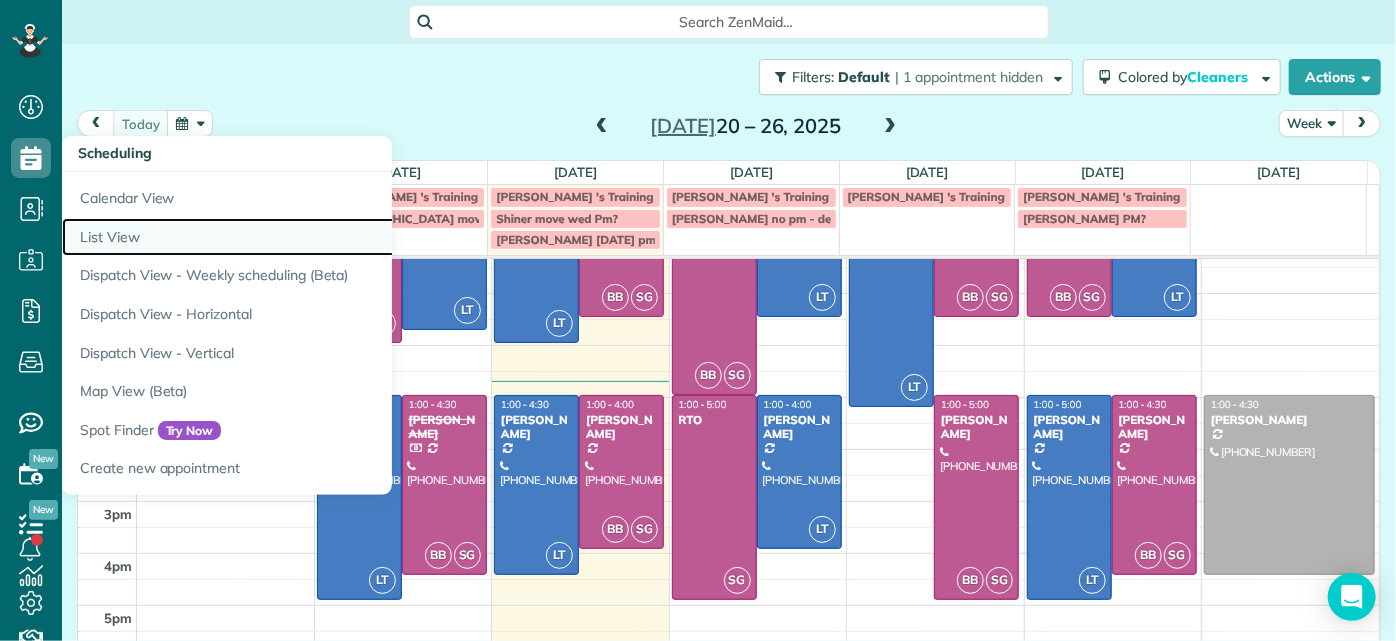 click on "List View" at bounding box center (312, 237) 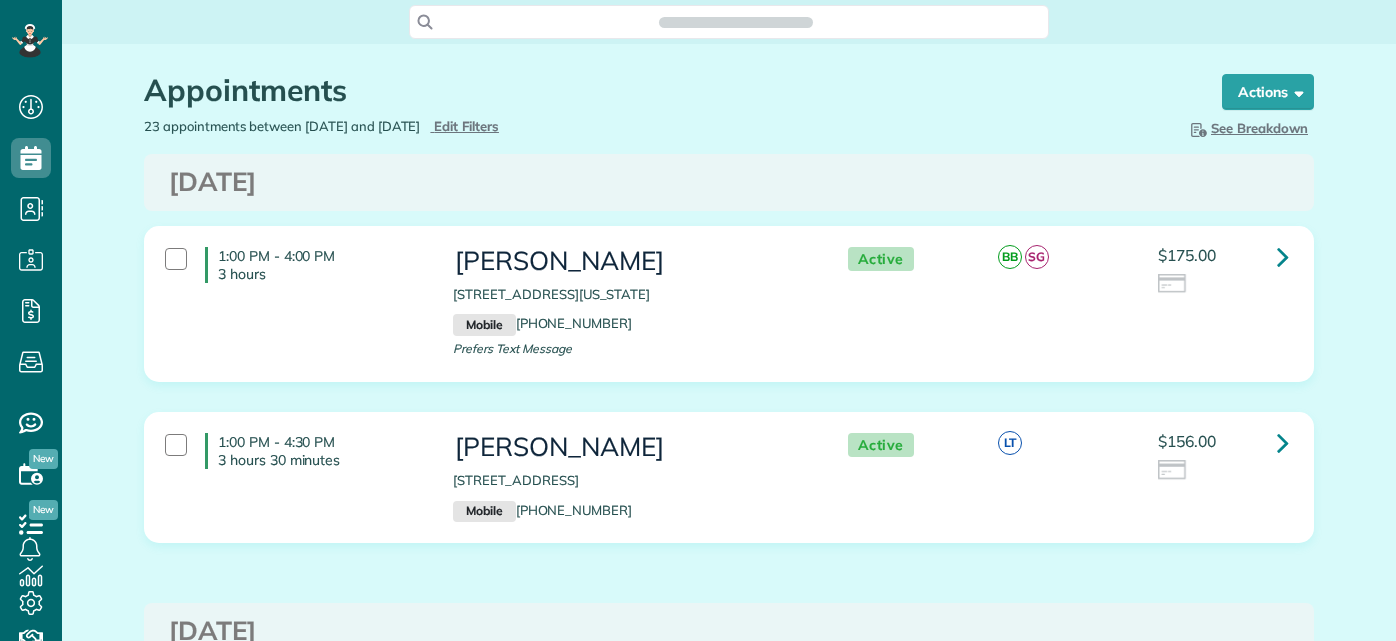 scroll, scrollTop: 0, scrollLeft: 0, axis: both 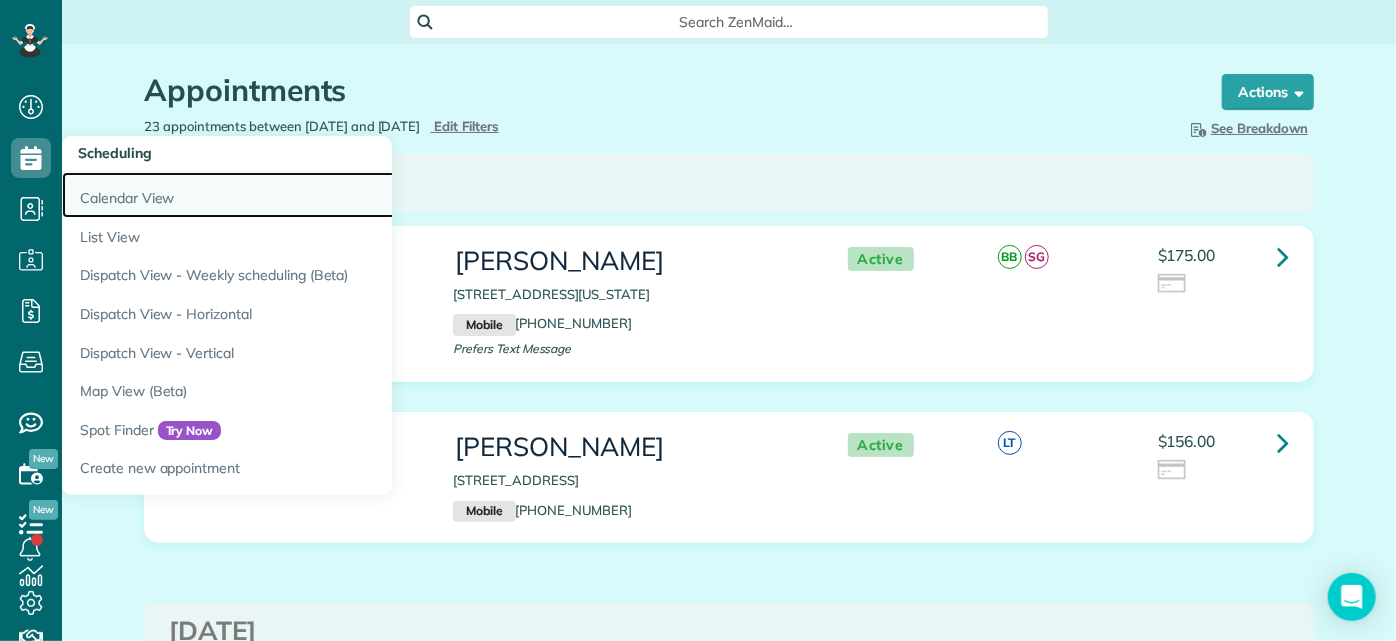 click on "Calendar View" at bounding box center [312, 195] 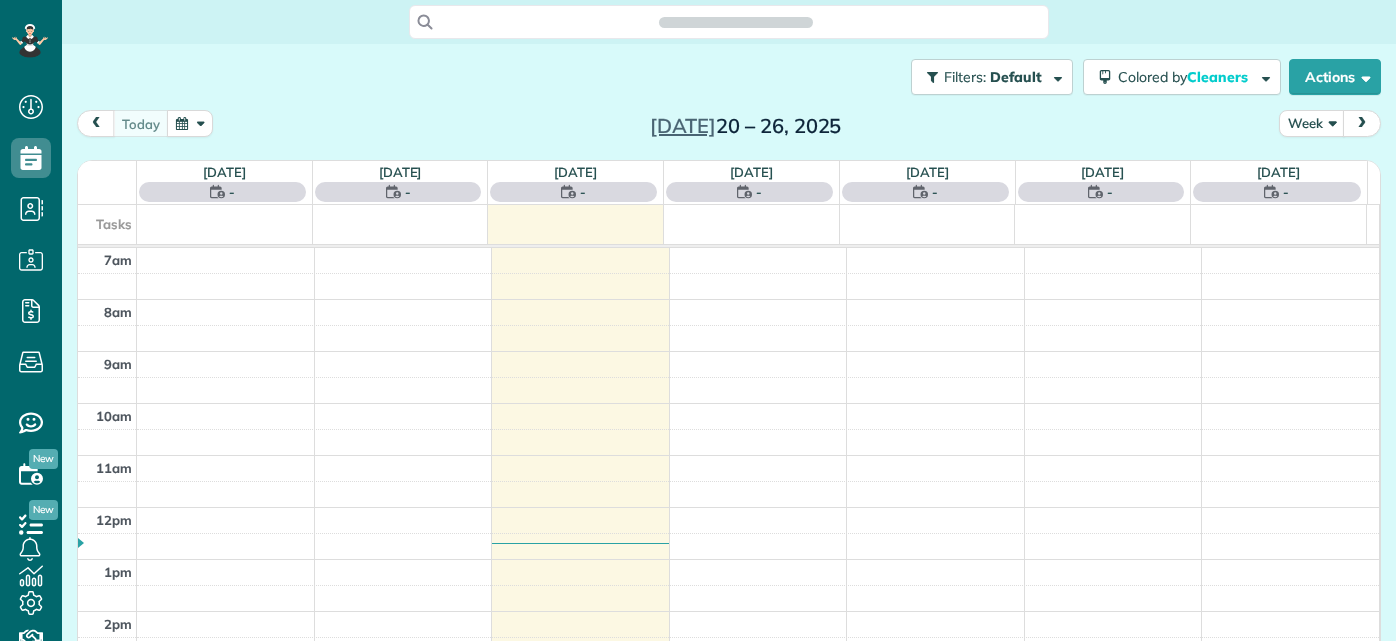 scroll, scrollTop: 0, scrollLeft: 0, axis: both 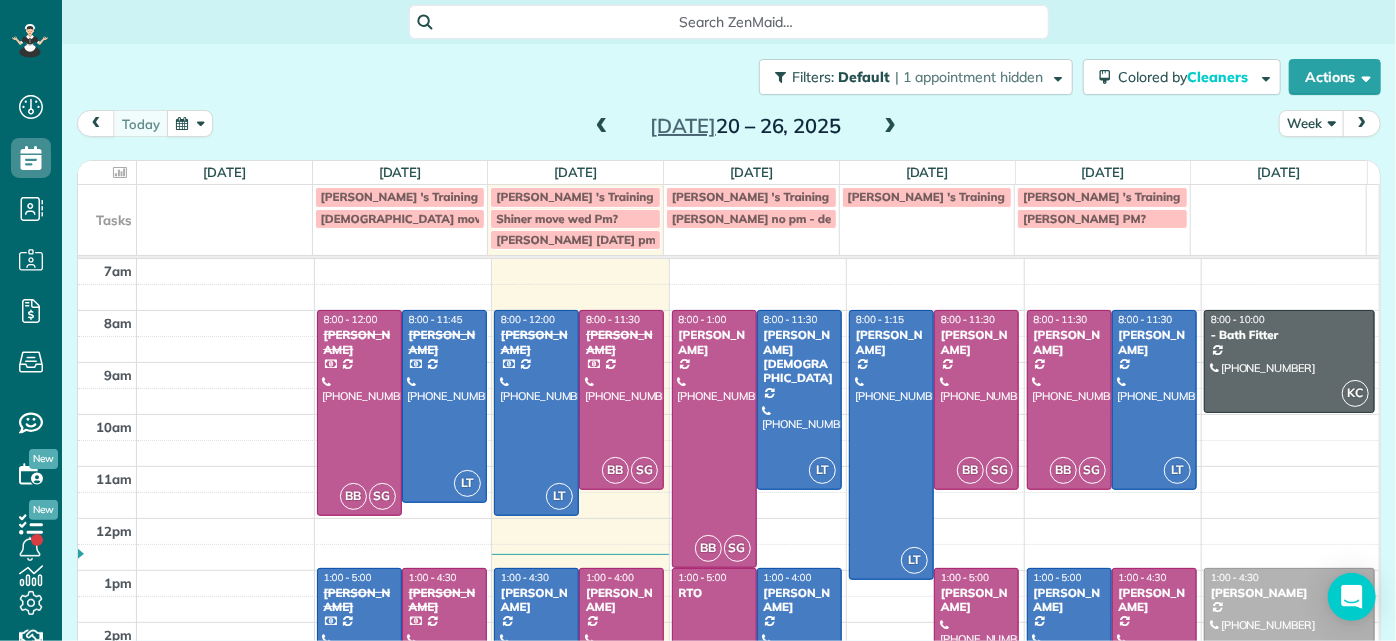 click at bounding box center (890, 127) 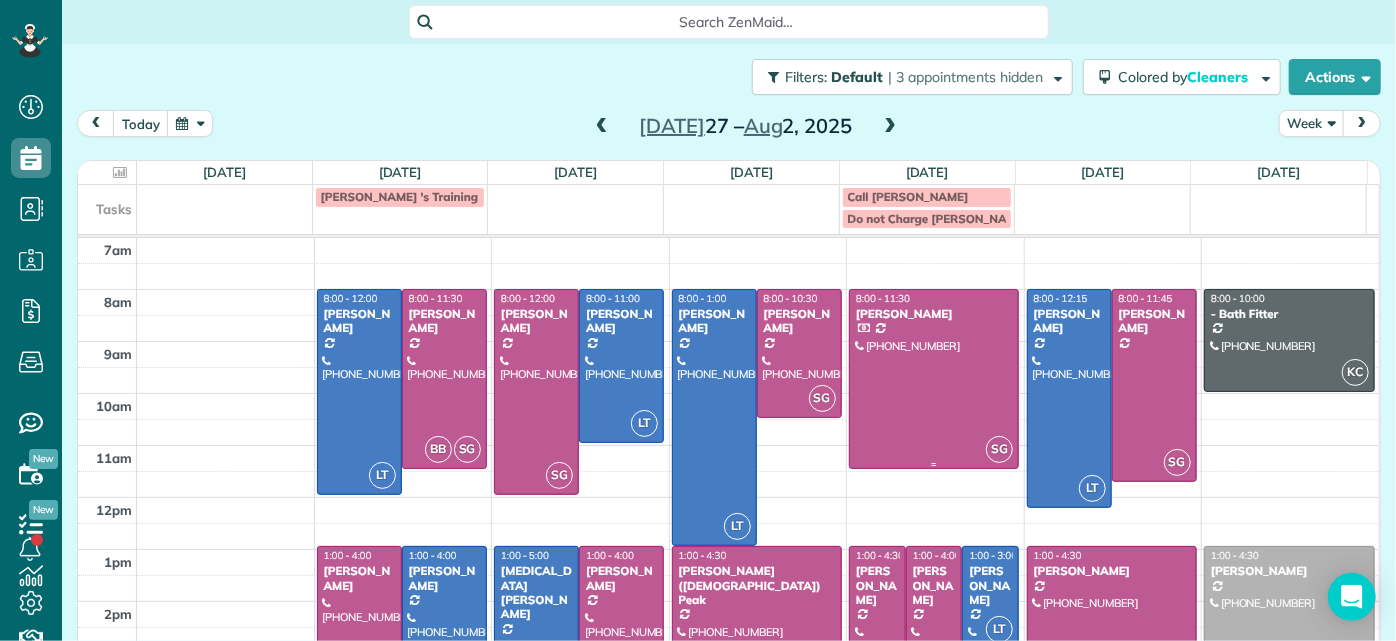 click at bounding box center [934, 379] 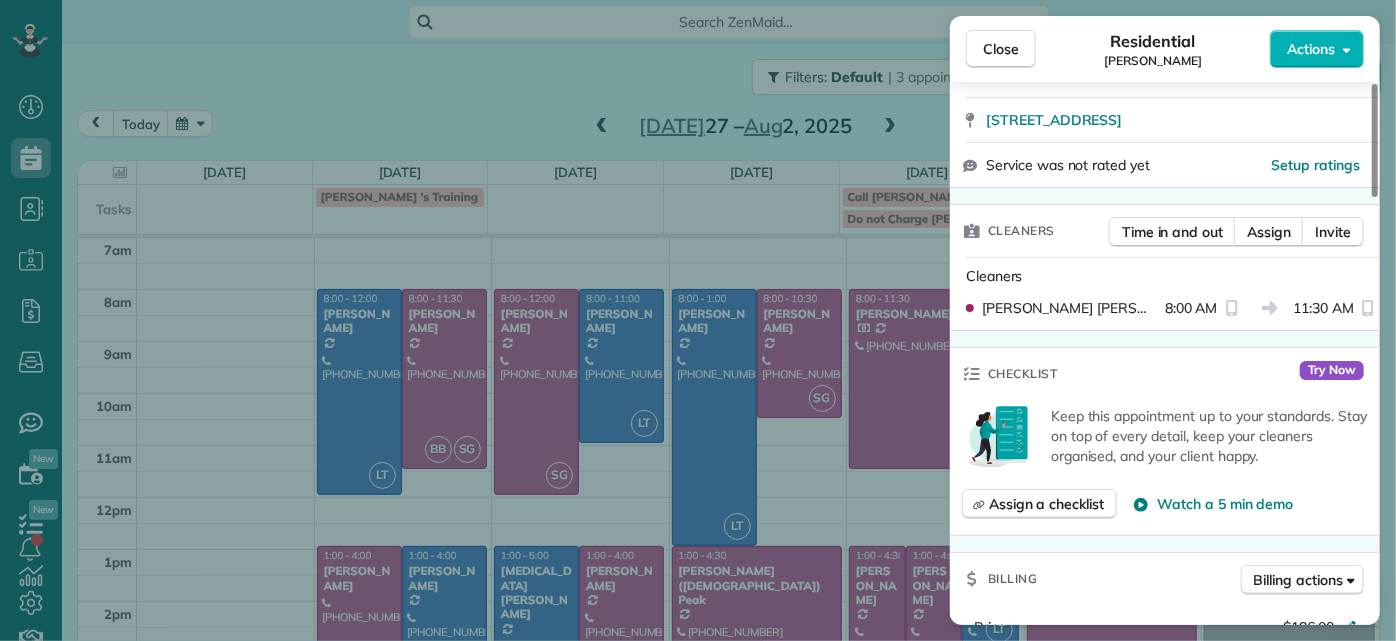 scroll, scrollTop: 1000, scrollLeft: 0, axis: vertical 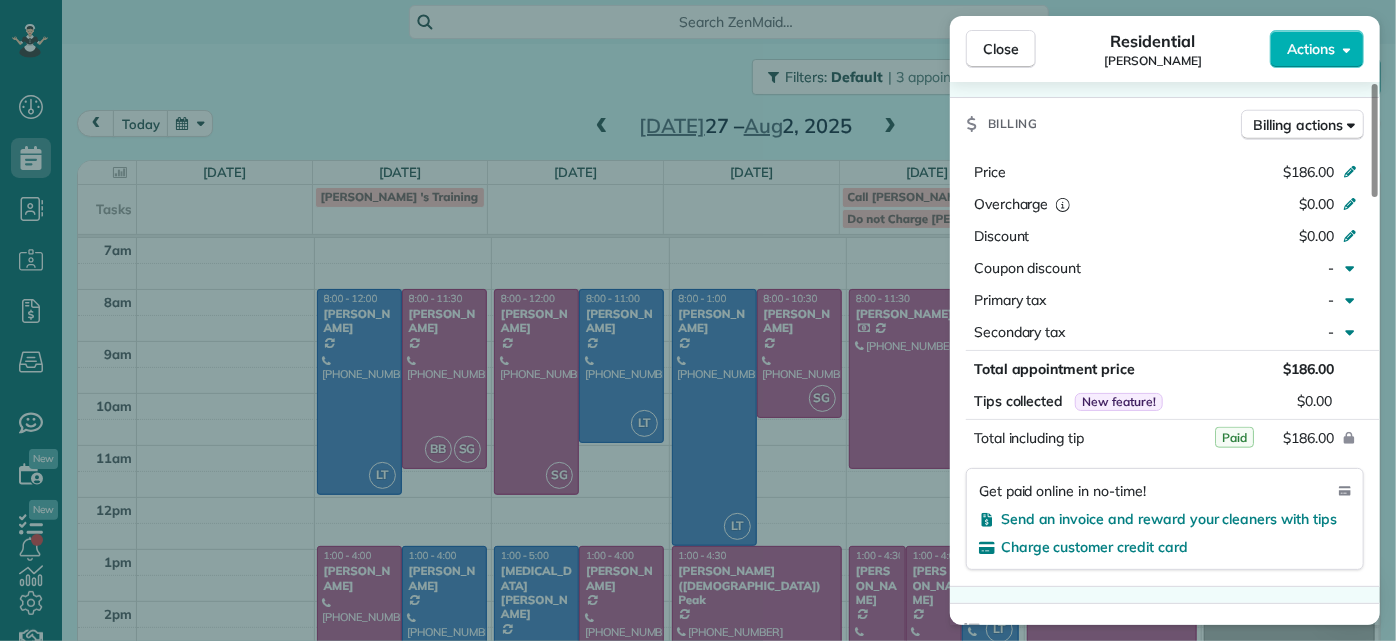 click 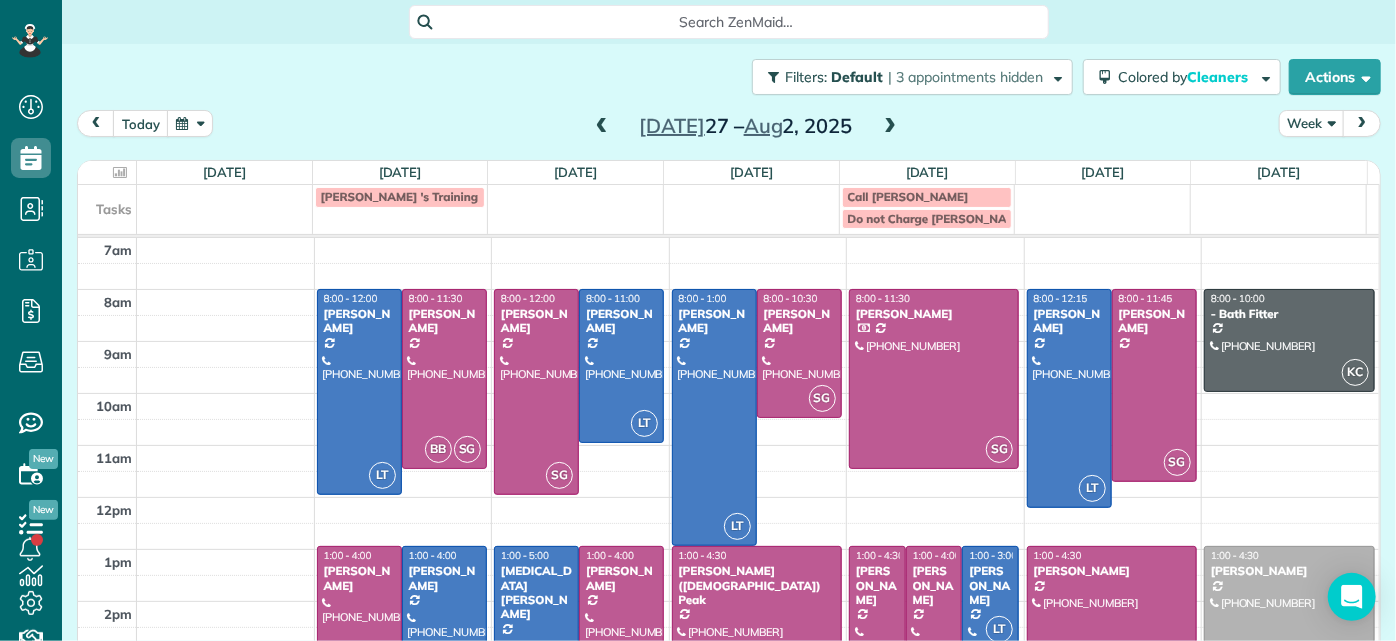 click at bounding box center (602, 127) 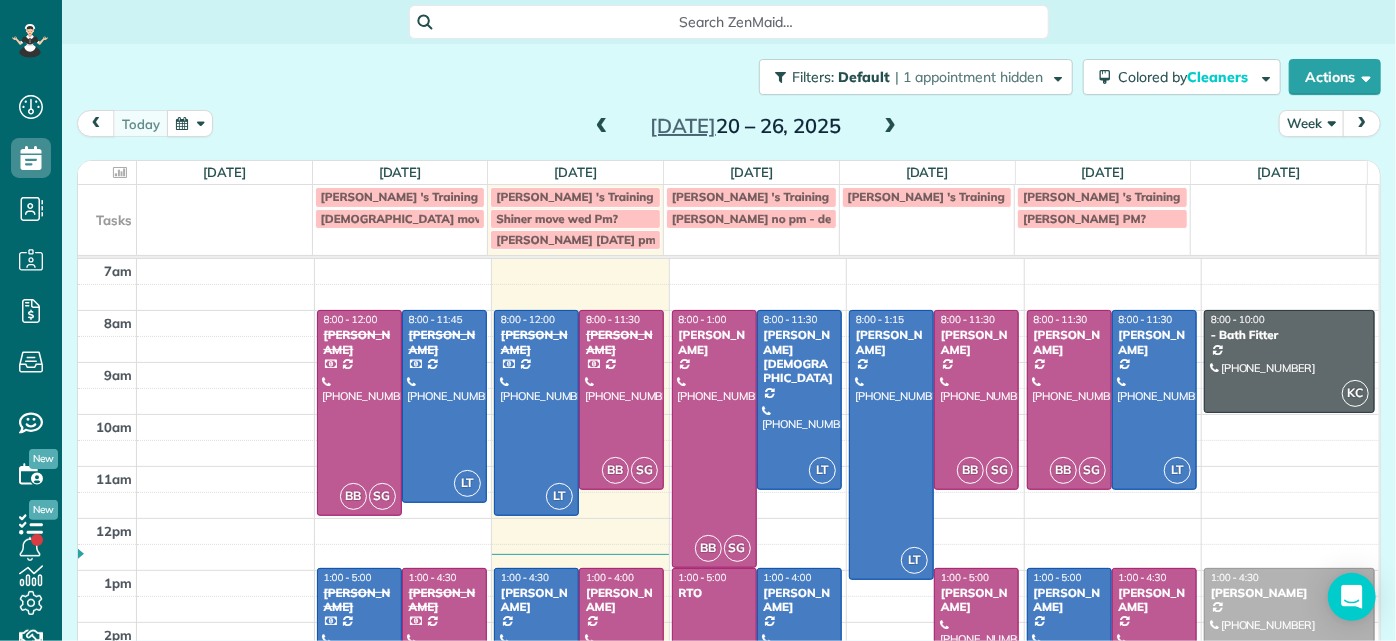 click at bounding box center [602, 127] 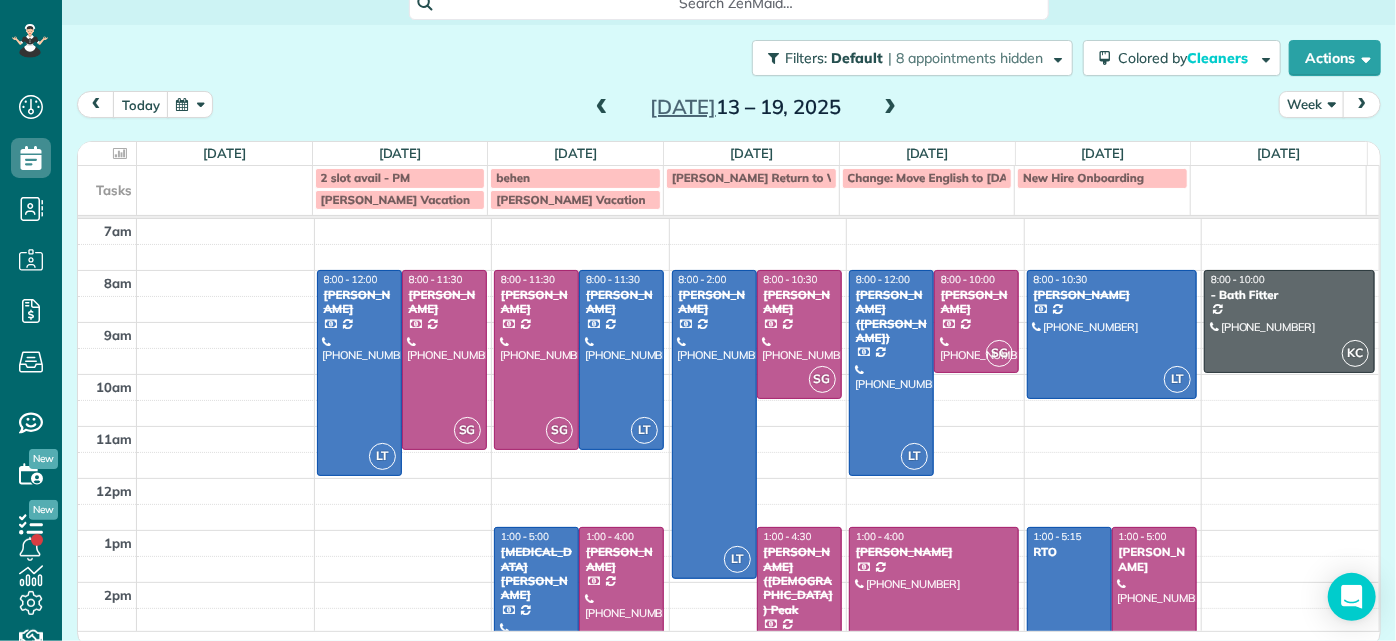 scroll, scrollTop: 25, scrollLeft: 0, axis: vertical 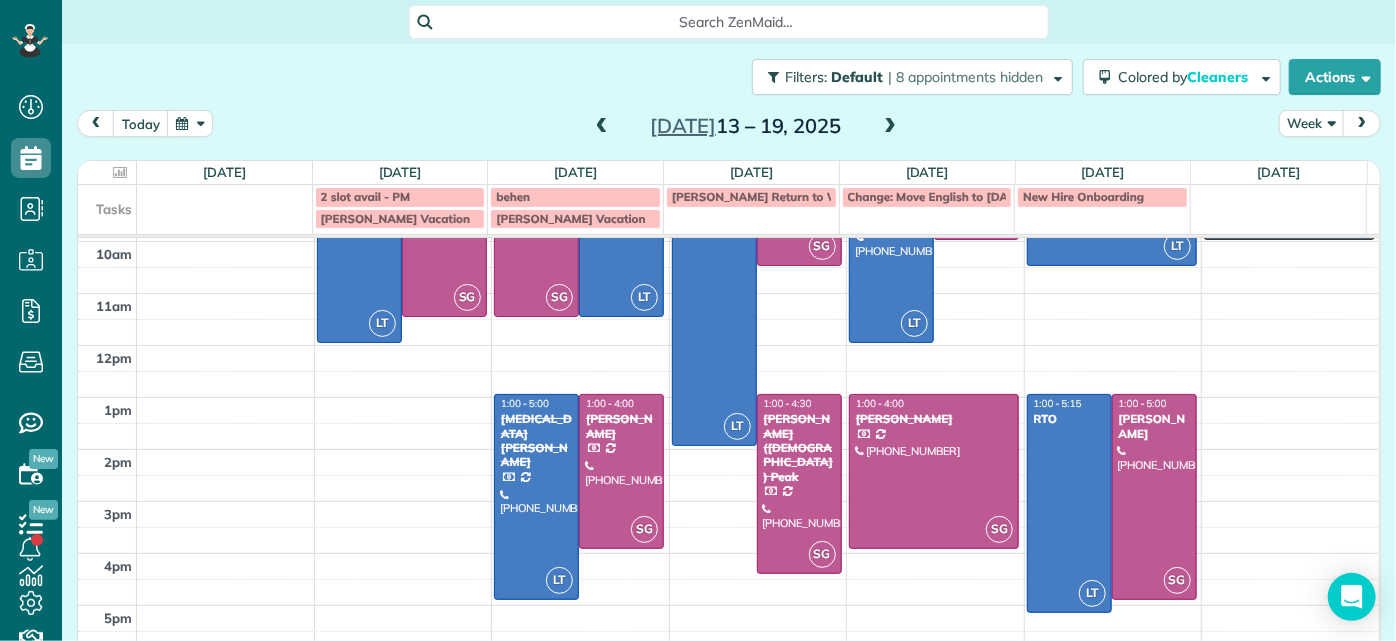 click at bounding box center [890, 127] 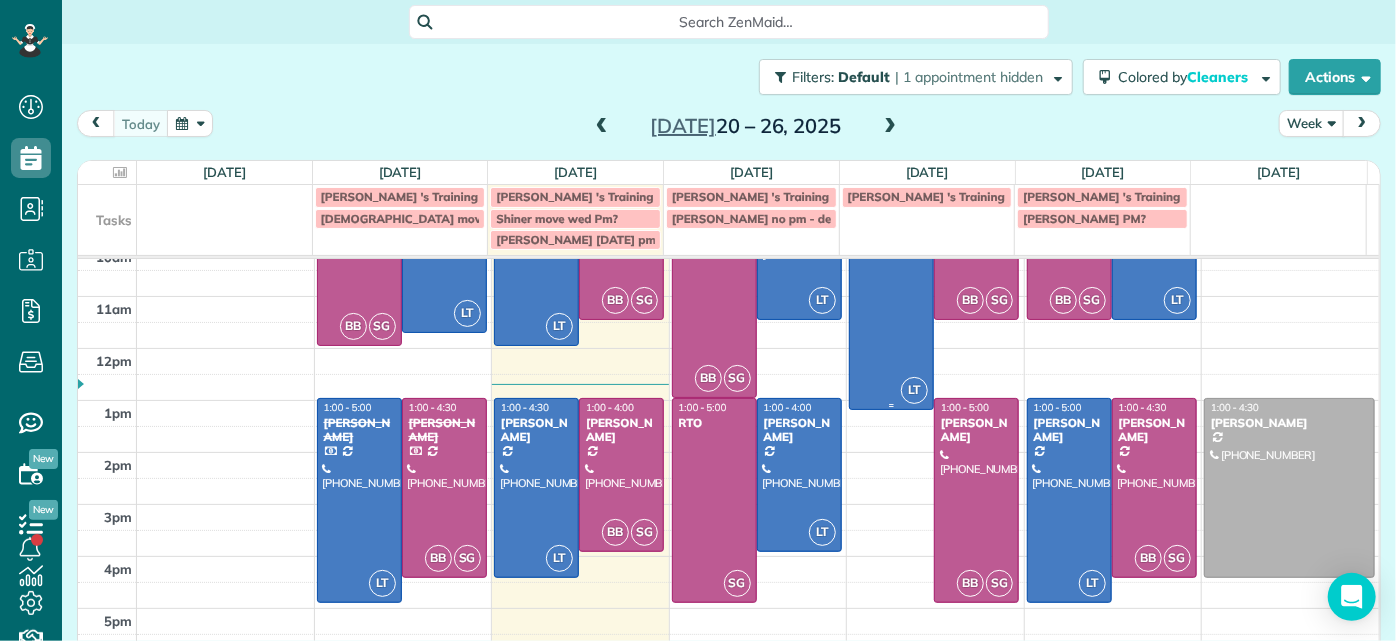 scroll, scrollTop: 173, scrollLeft: 0, axis: vertical 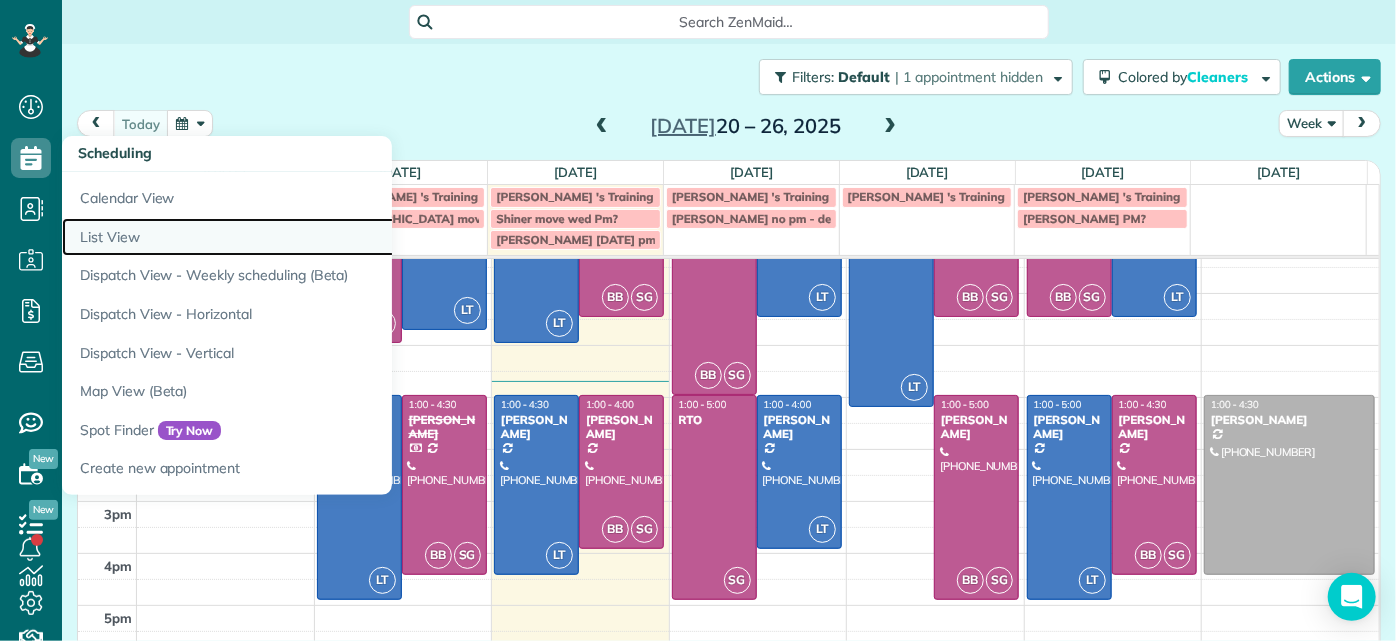 click on "List View" at bounding box center (312, 237) 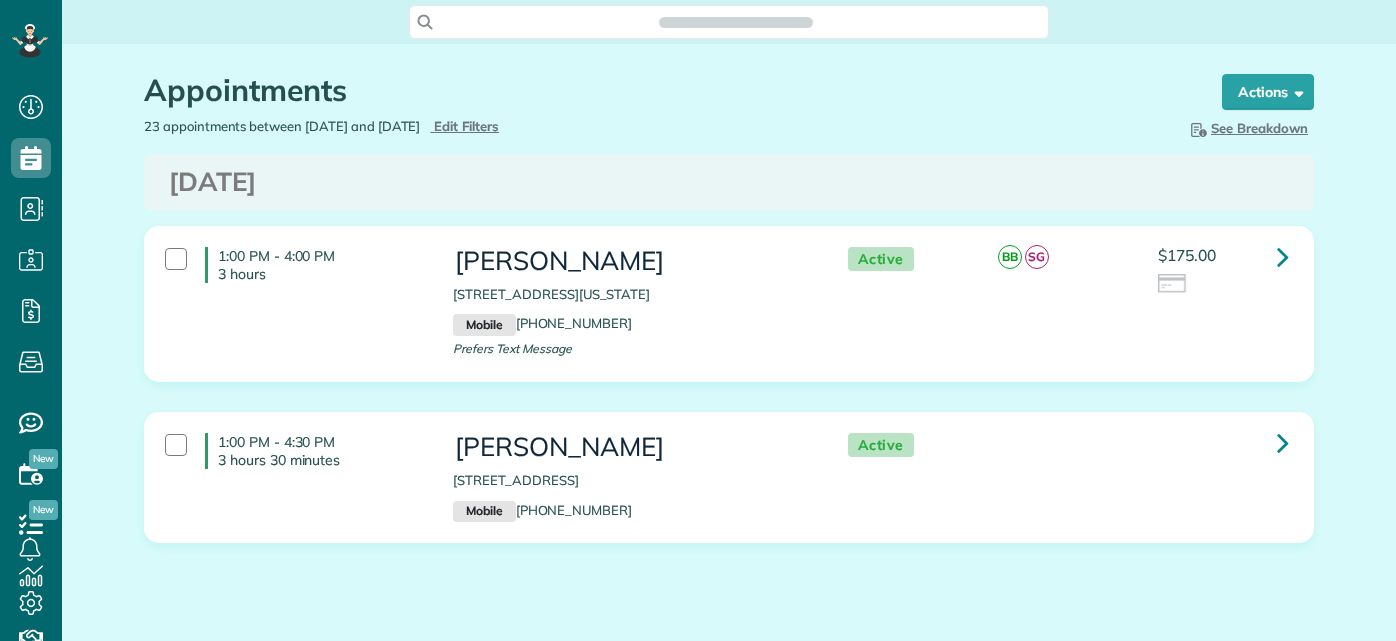 scroll, scrollTop: 0, scrollLeft: 0, axis: both 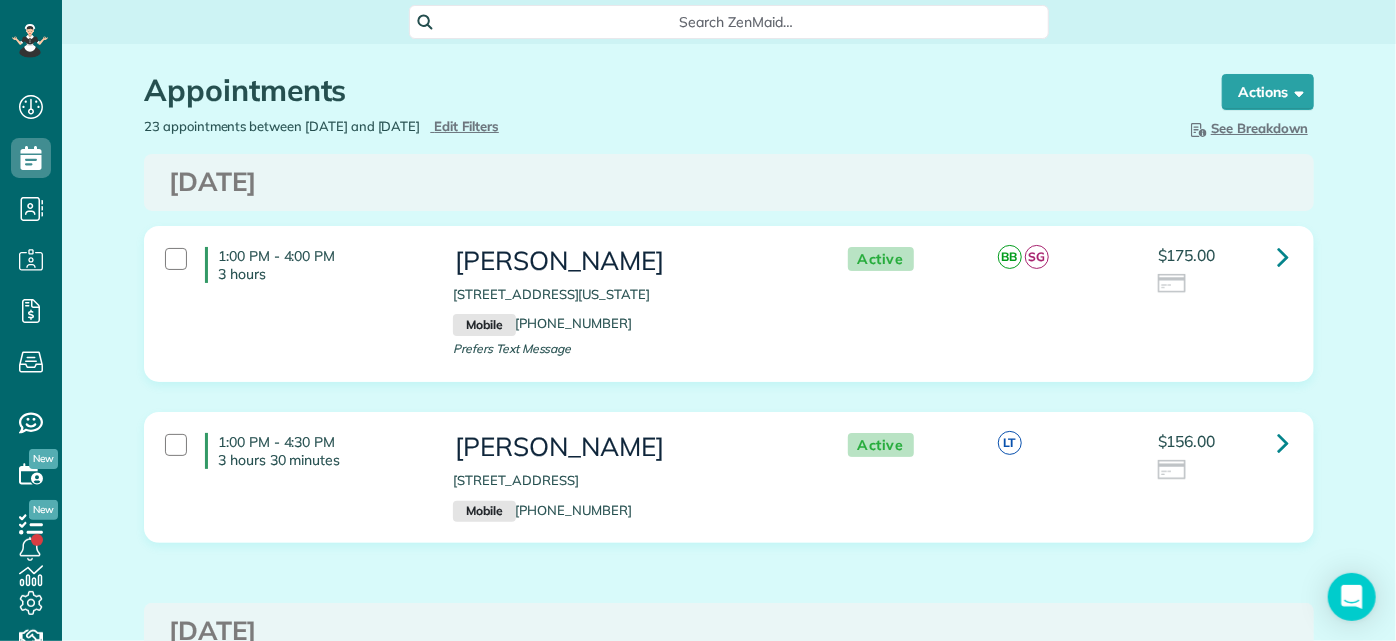 click on "1:00 PM -  4:30 PM
3 hours  30 minutes" at bounding box center (294, 451) 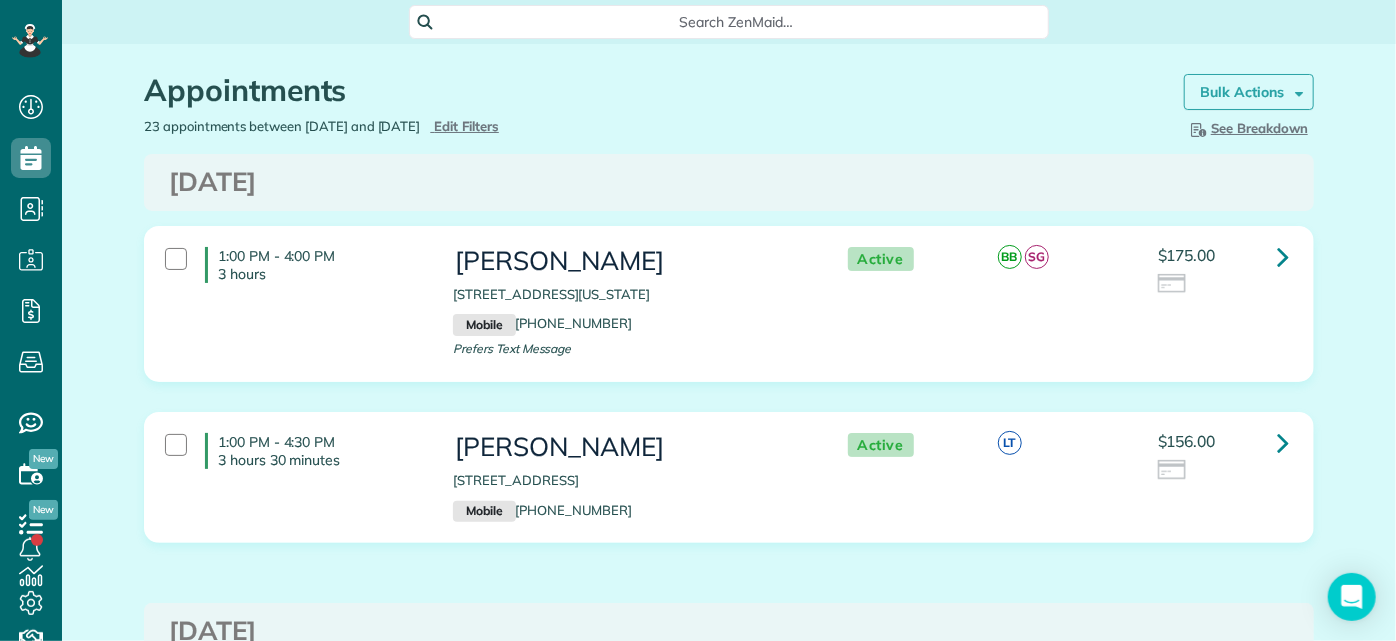 click on "Bulk Actions" at bounding box center [1242, 92] 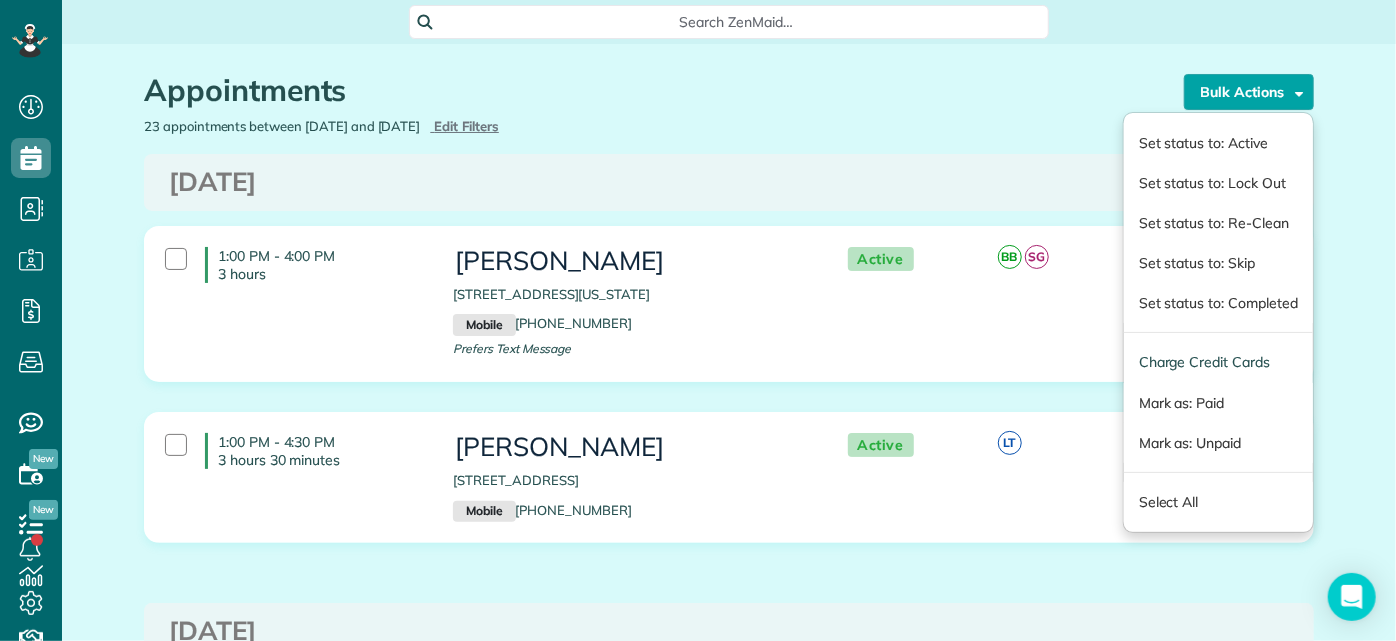 click on "Charge Credit Cards" at bounding box center (1218, 362) 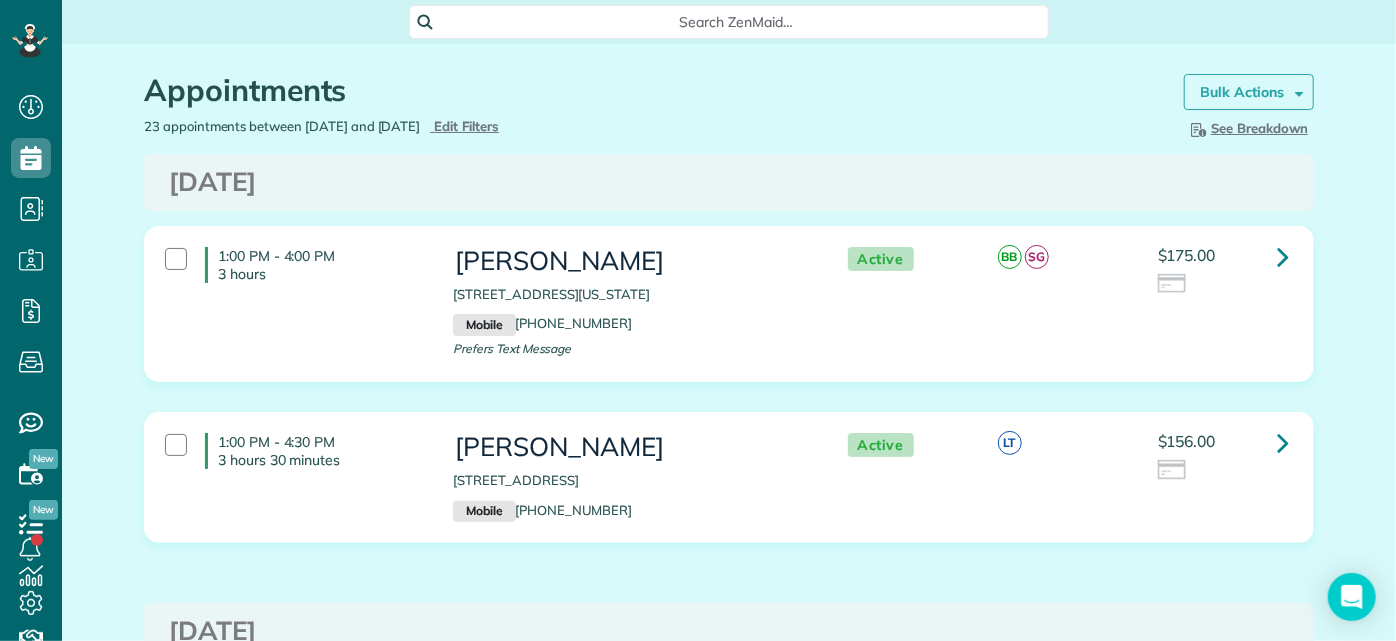 click on "Bulk Actions" at bounding box center (1249, 92) 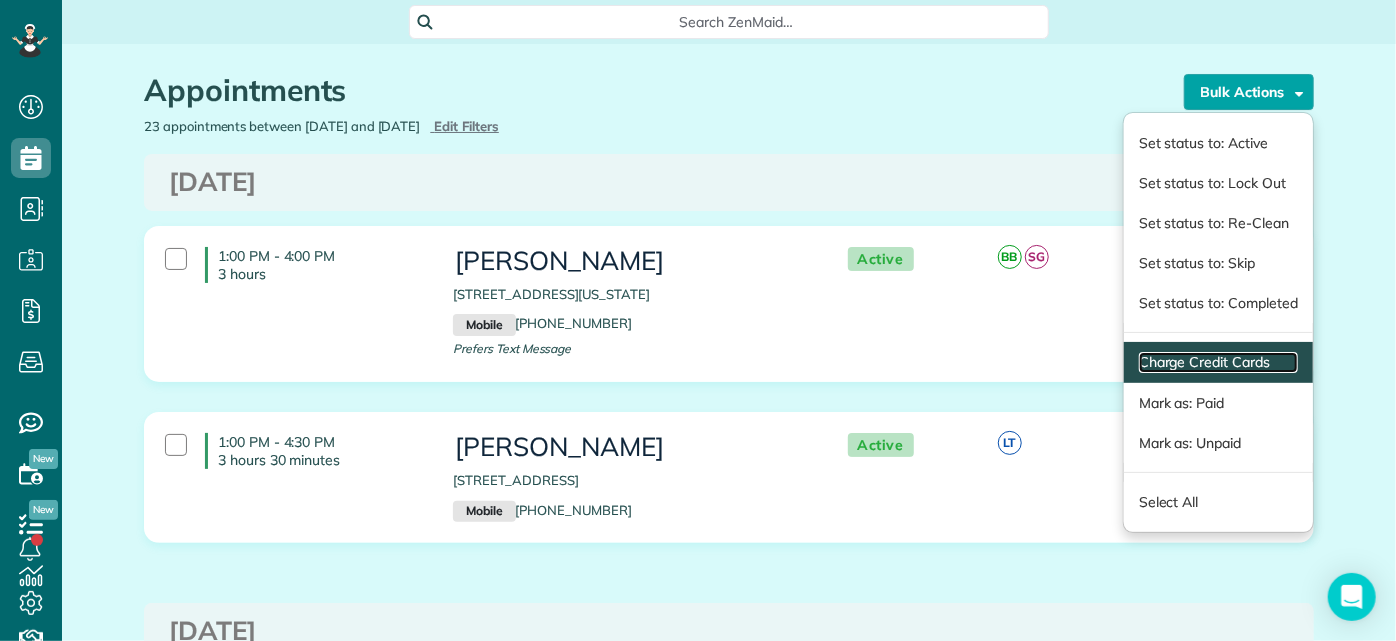 click on "Charge Credit Cards" at bounding box center [1218, 362] 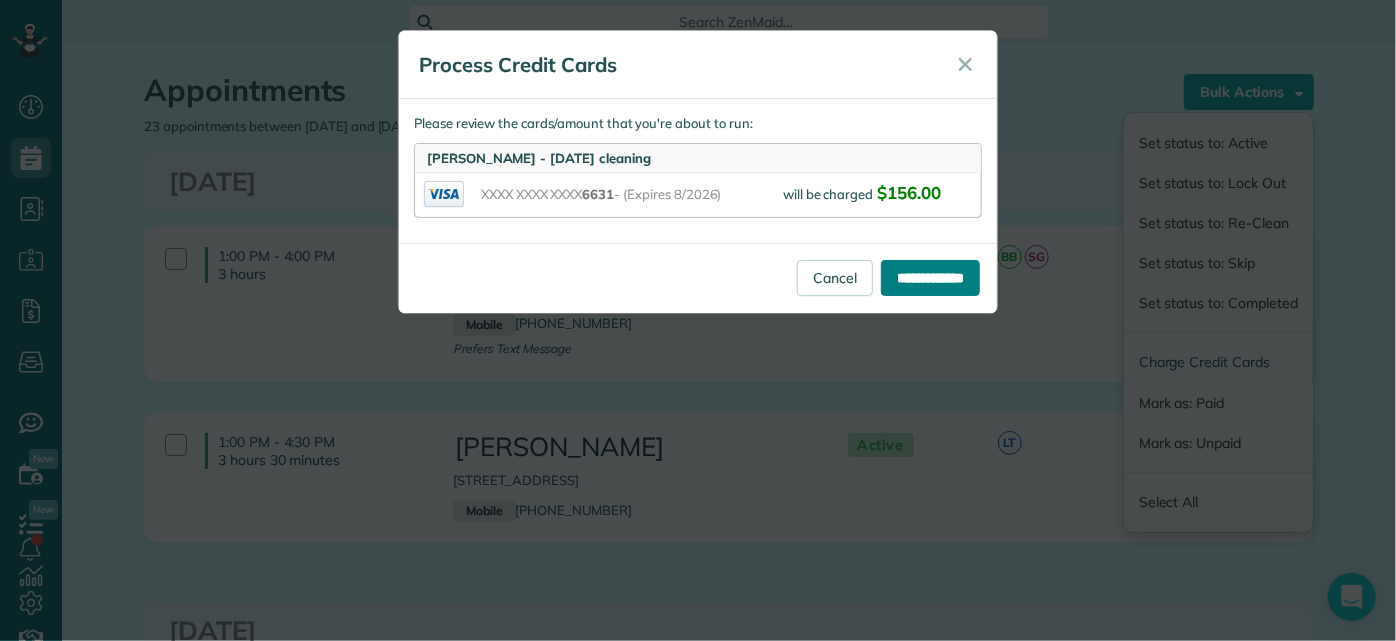 click on "**********" at bounding box center (930, 278) 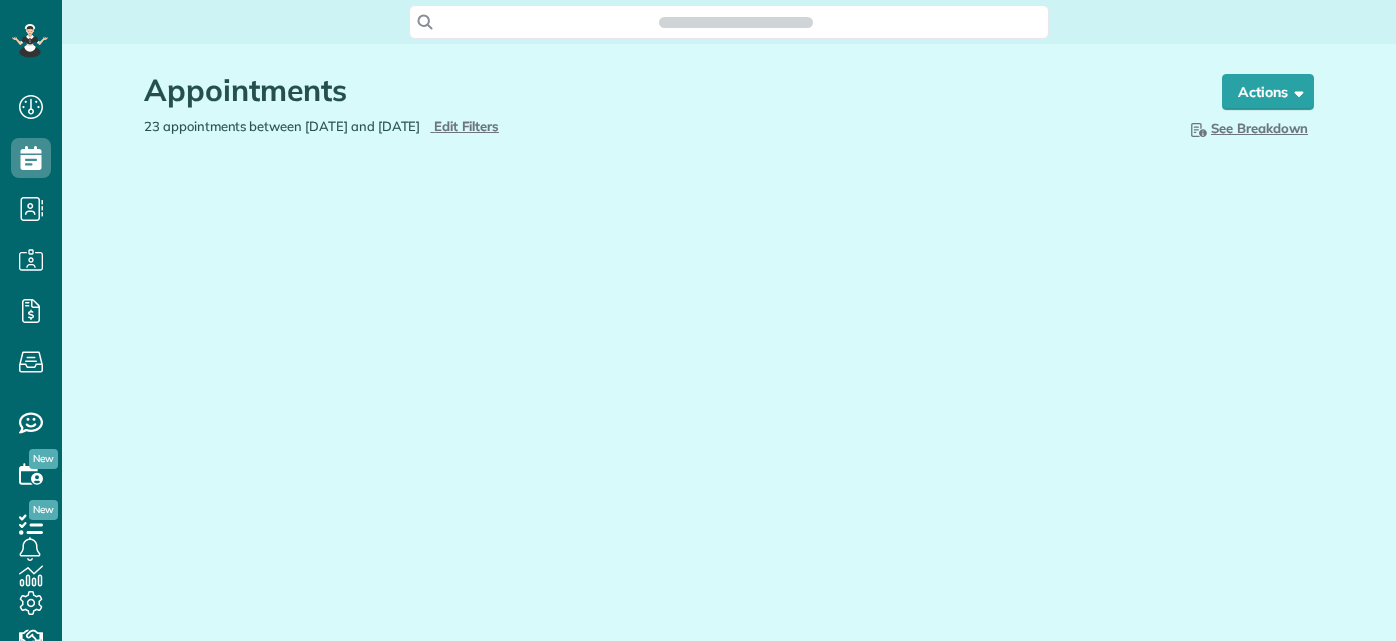 scroll, scrollTop: 0, scrollLeft: 0, axis: both 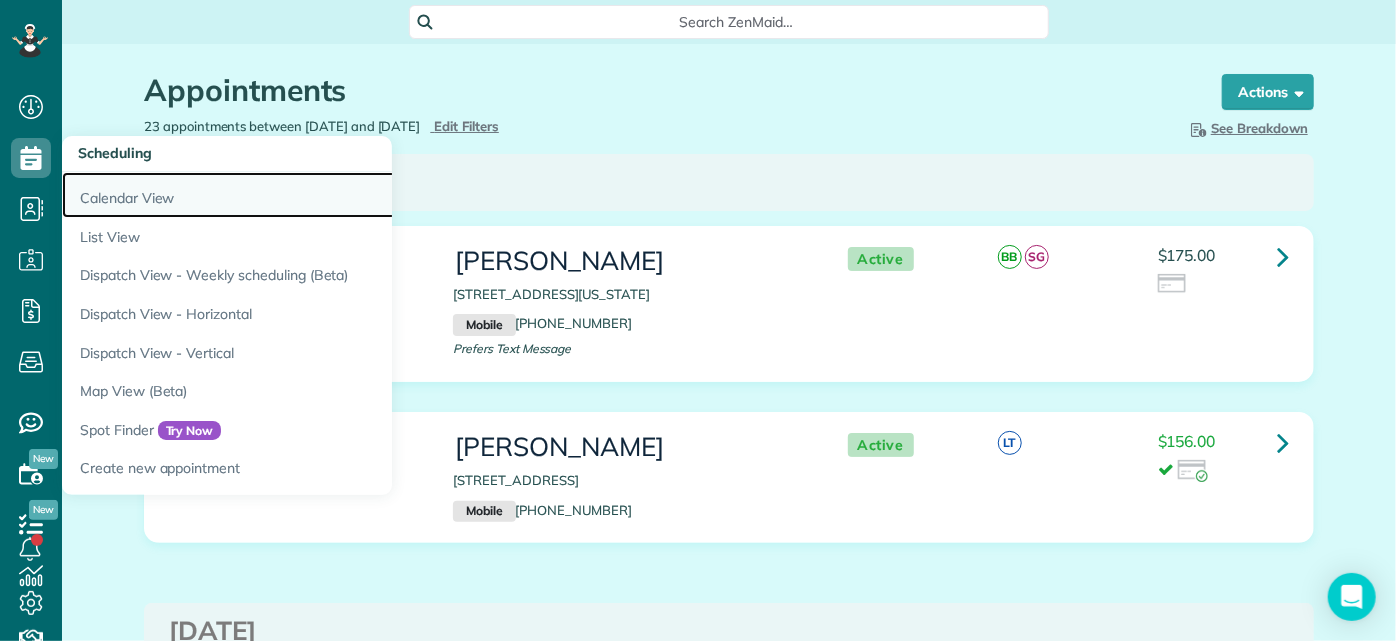click on "Calendar View" at bounding box center [312, 195] 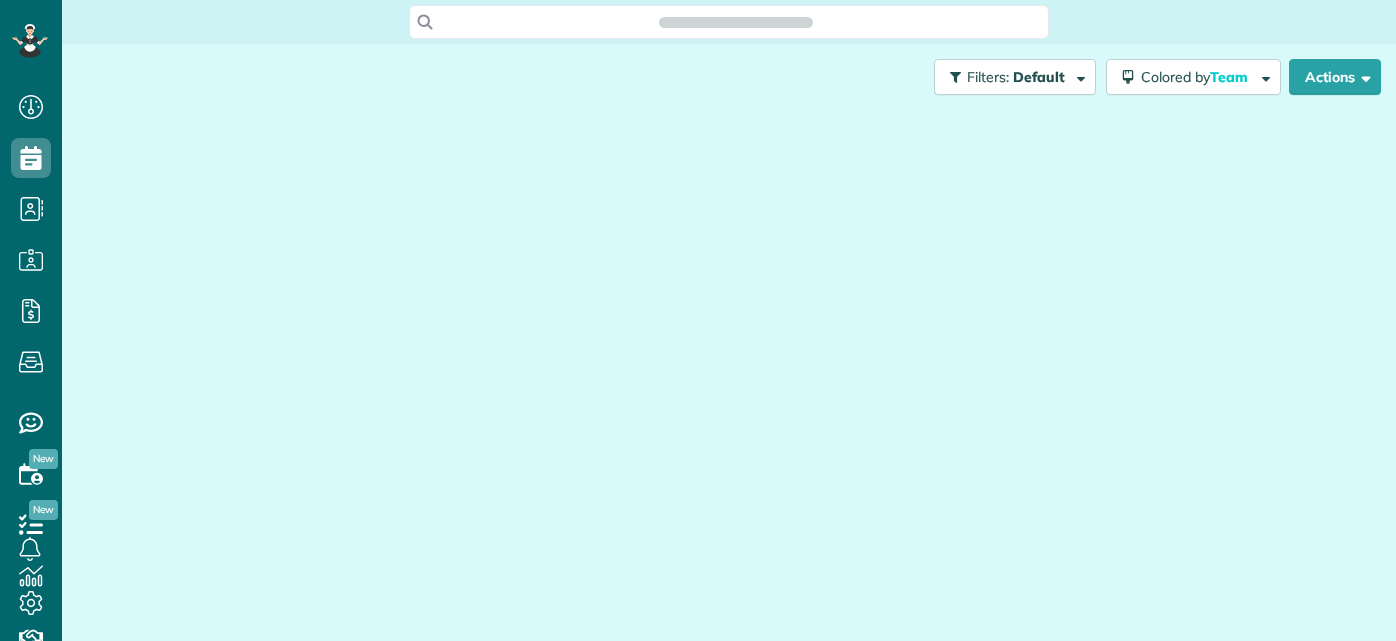 scroll, scrollTop: 0, scrollLeft: 0, axis: both 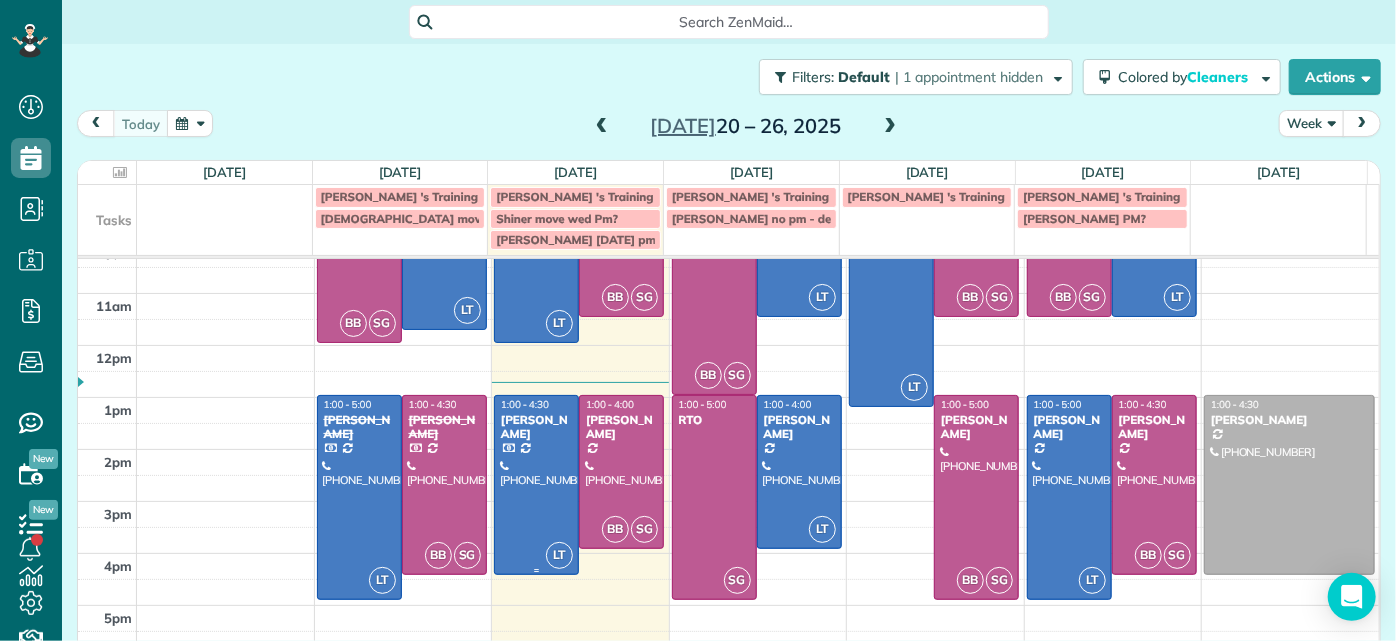 click at bounding box center (536, 485) 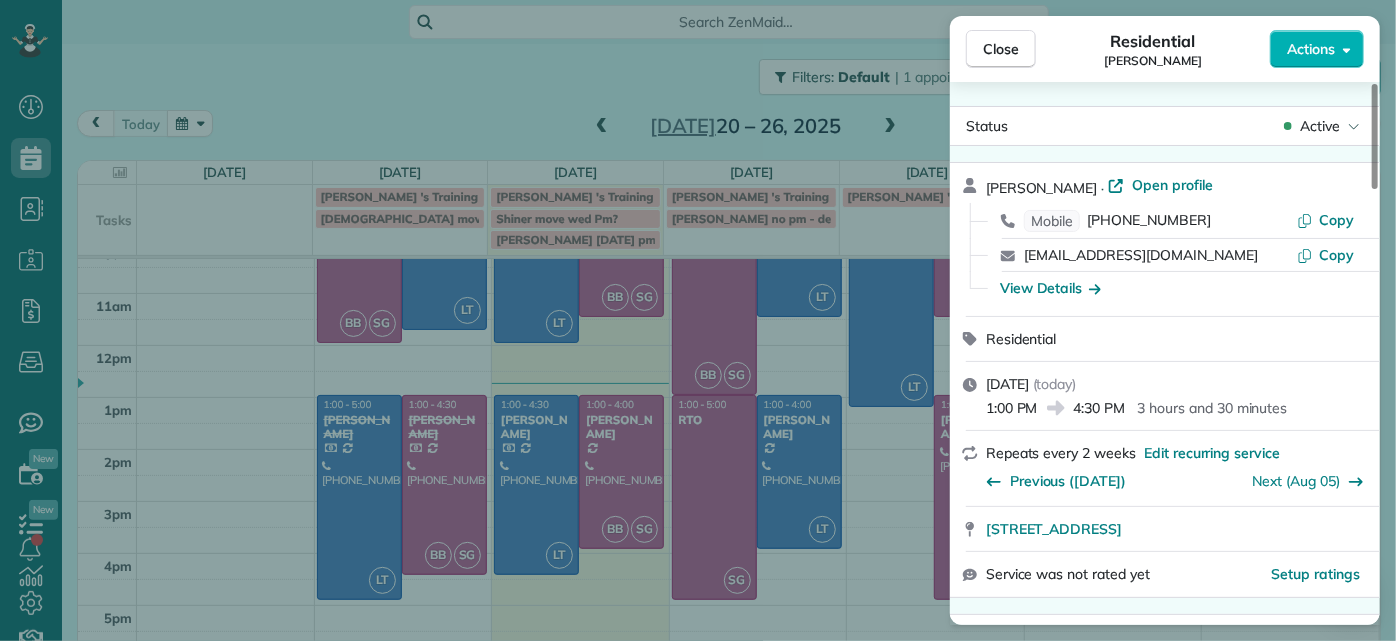 click on "Close Residential [PERSON_NAME] Actions Status Active [PERSON_NAME] · Open profile Mobile [PHONE_NUMBER] Copy [EMAIL_ADDRESS][DOMAIN_NAME] Copy View Details Residential [DATE] ( [DATE] ) 1:00 PM 4:30 PM 3 hours and 30 minutes Repeats every 2 weeks Edit recurring service Previous ([DATE]) Next ([DATE]) [STREET_ADDRESS] Service was not rated yet Setup ratings Cleaners Time in and out Assign Invite Cleaners [PERSON_NAME] 1:00 PM 4:30 PM Checklist Try Now Keep this appointment up to your standards. Stay on top of every detail, keep your cleaners organised, and your client happy. Assign a checklist Watch a 5 min demo Billing Billing actions Price $156.00 Overcharge $0.00 Discount $0.00 Coupon discount - Primary tax - Secondary tax - Total appointment price $156.00 Tips collected New feature! $0.00 Paid by card Total including tip $156.00 Get paid online in no-time! Send an invoice and reward your cleaners with tips Charge customer credit card Appointment custom fields Man Hours - 3" at bounding box center [698, 320] 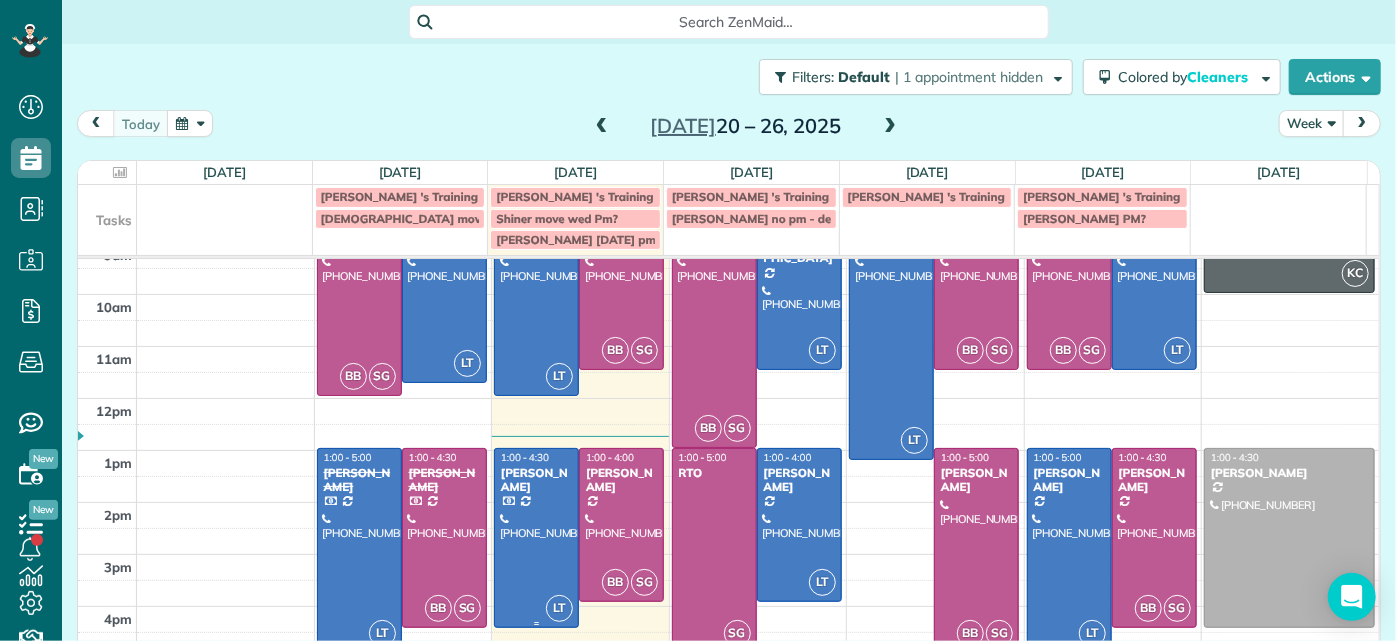scroll, scrollTop: 173, scrollLeft: 0, axis: vertical 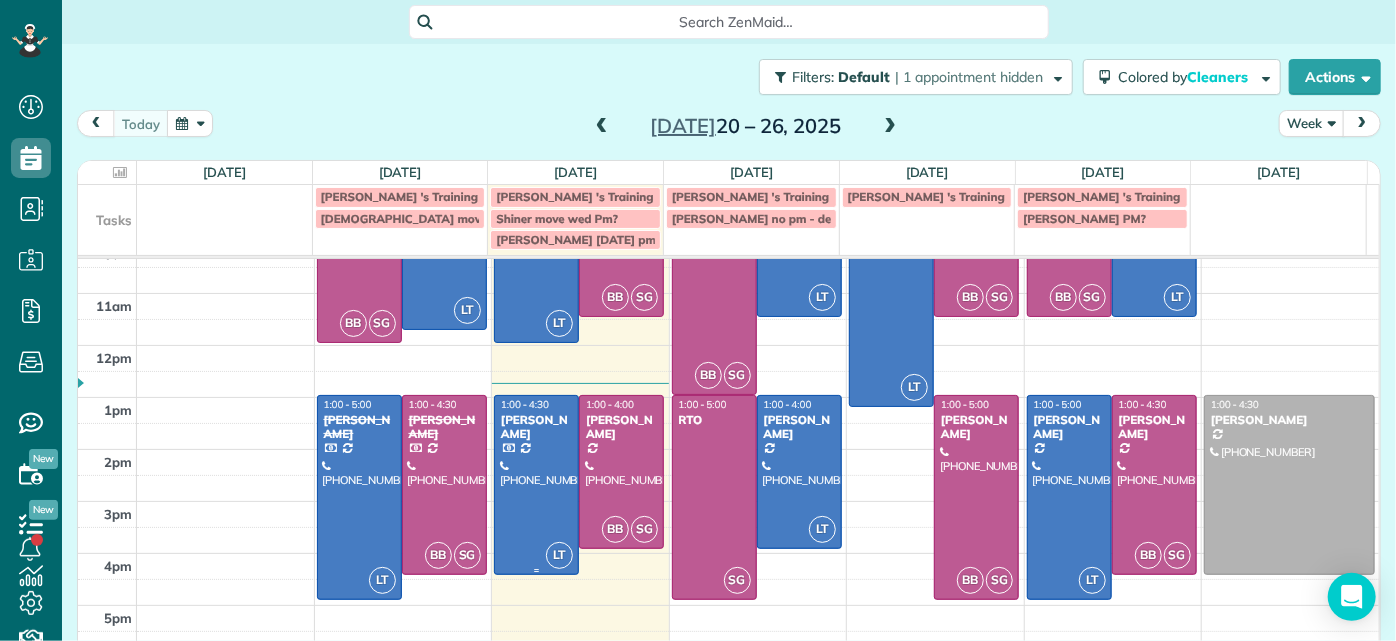 click at bounding box center [536, 485] 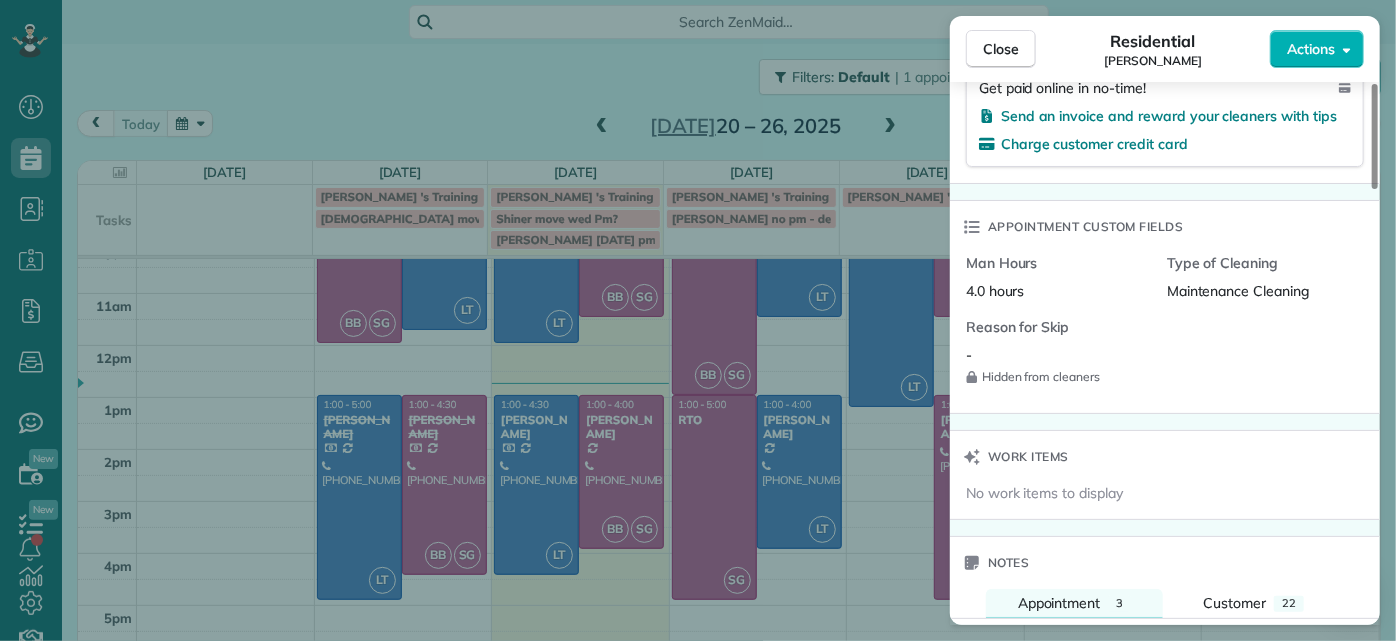 scroll, scrollTop: 1636, scrollLeft: 0, axis: vertical 